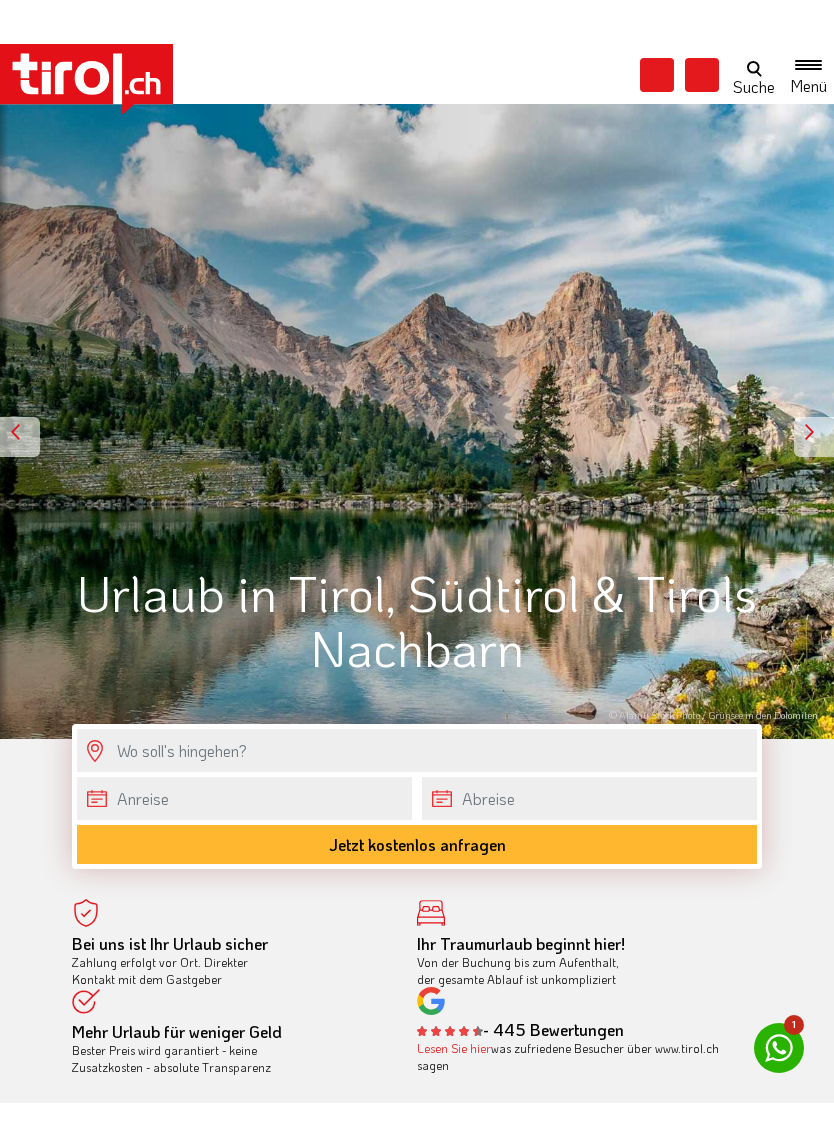 scroll, scrollTop: 0, scrollLeft: 0, axis: both 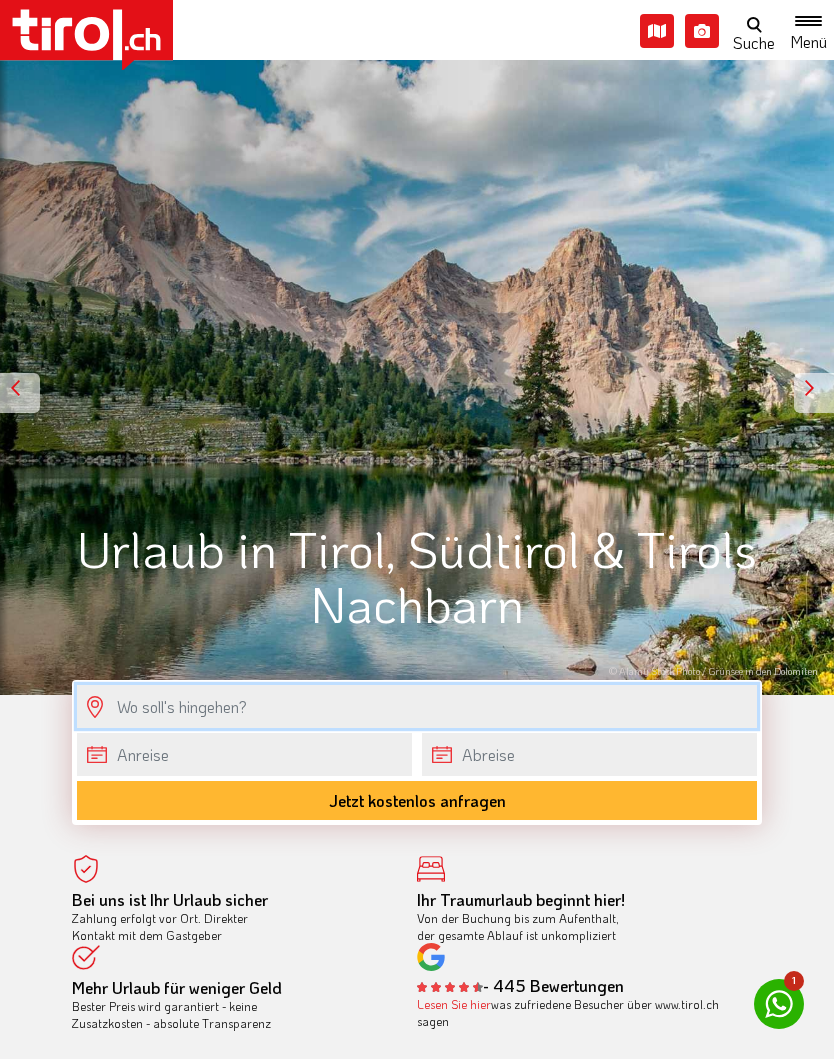 click at bounding box center [417, 706] 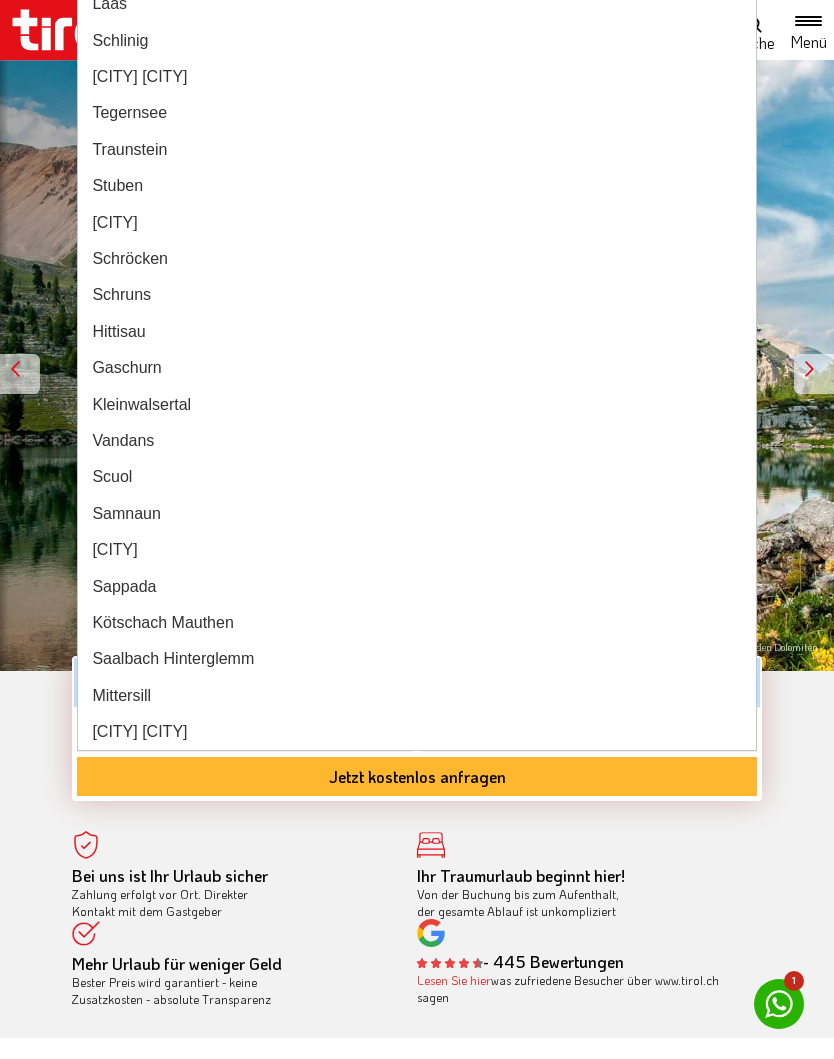 scroll, scrollTop: 0, scrollLeft: 0, axis: both 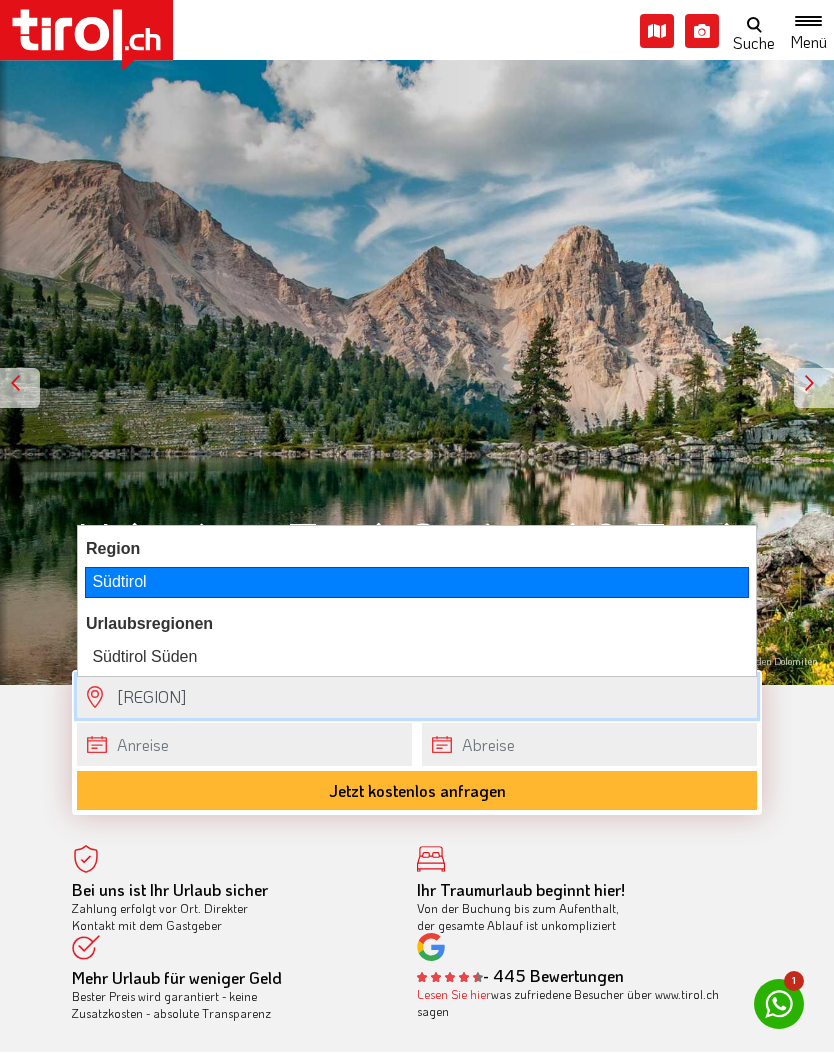 click on "Südtirol" at bounding box center [417, 582] 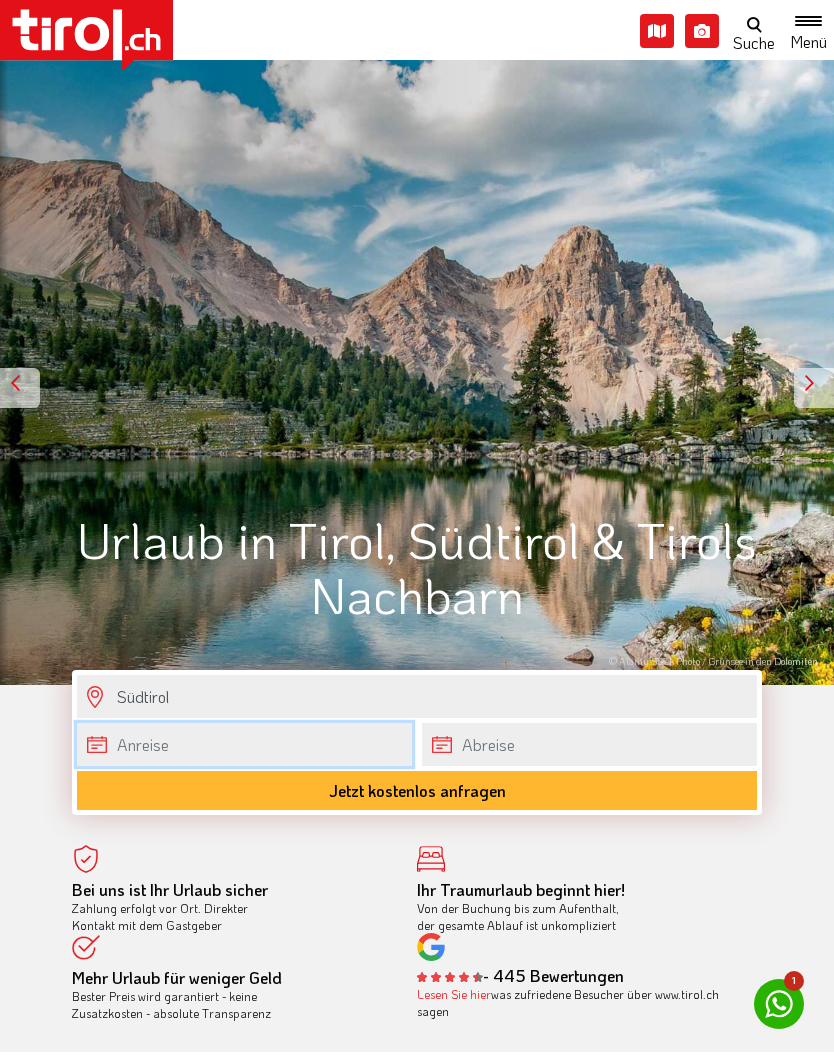 click at bounding box center [244, 744] 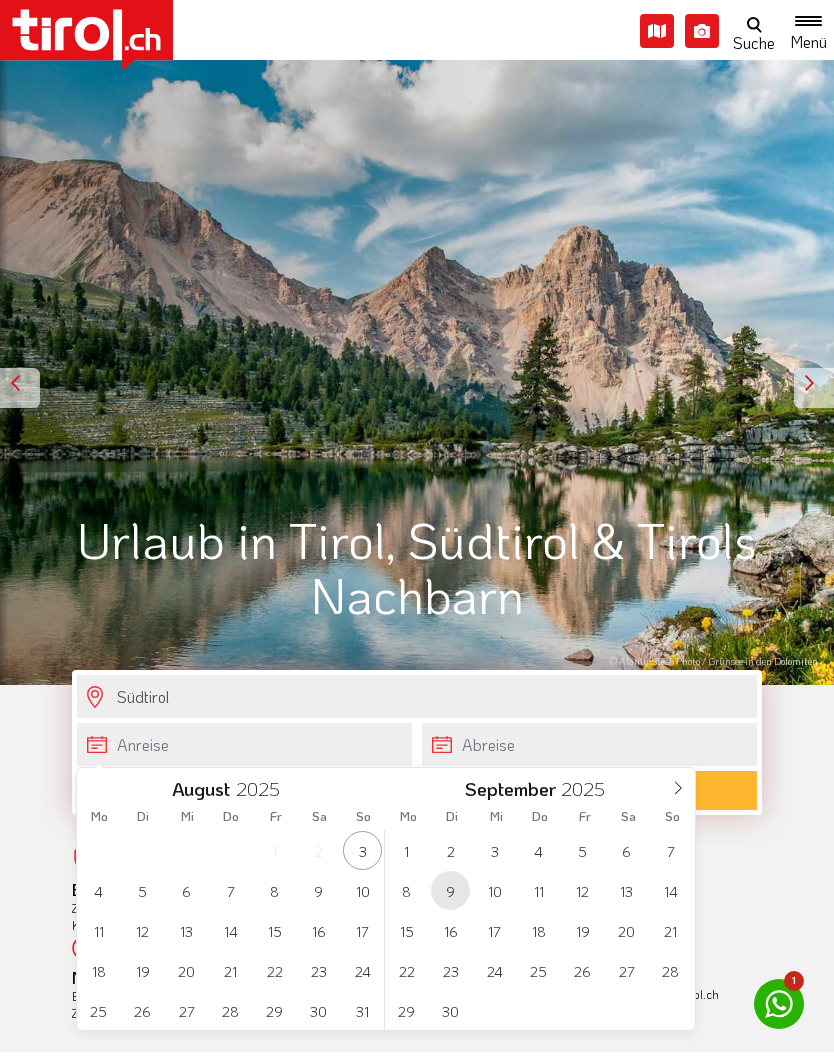 click on "9" at bounding box center (450, 890) 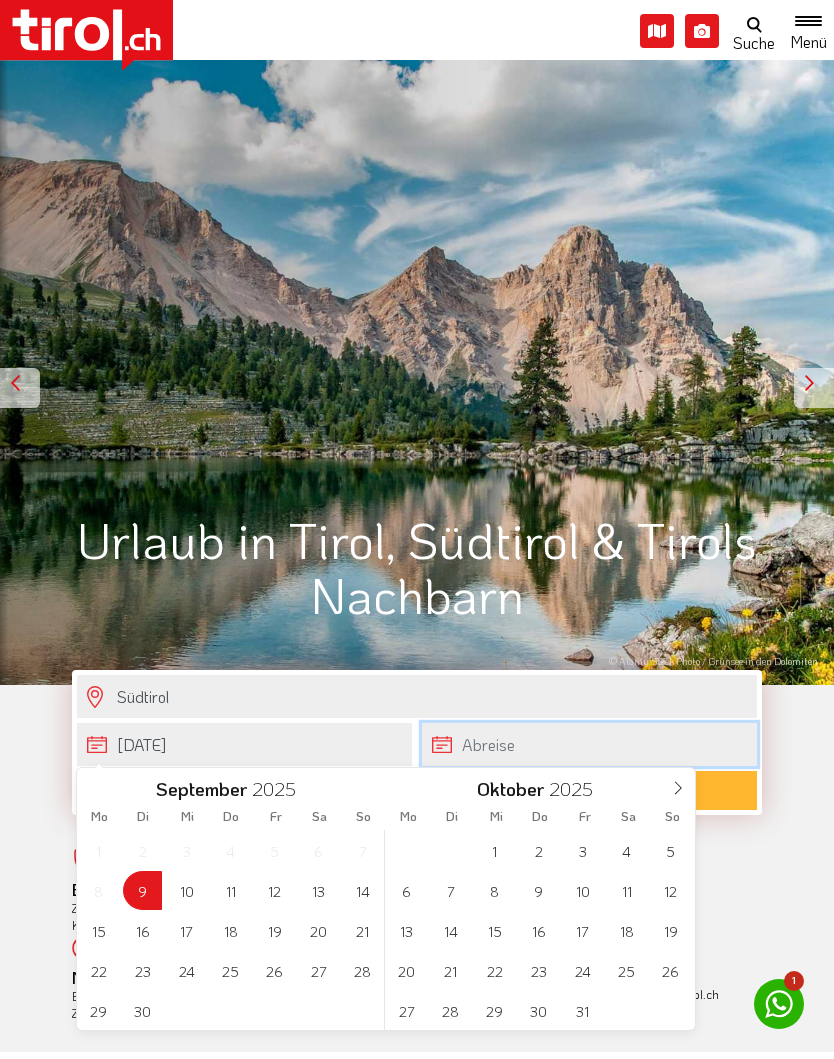 click at bounding box center [589, 744] 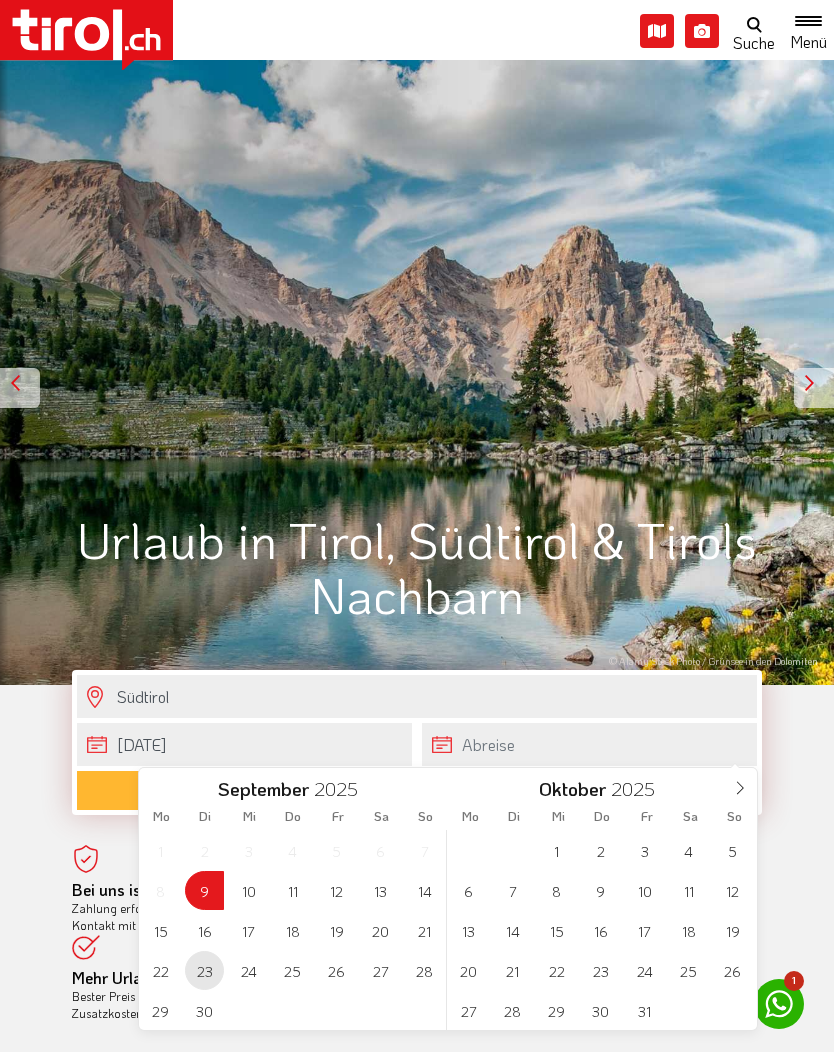 click on "23" at bounding box center (204, 970) 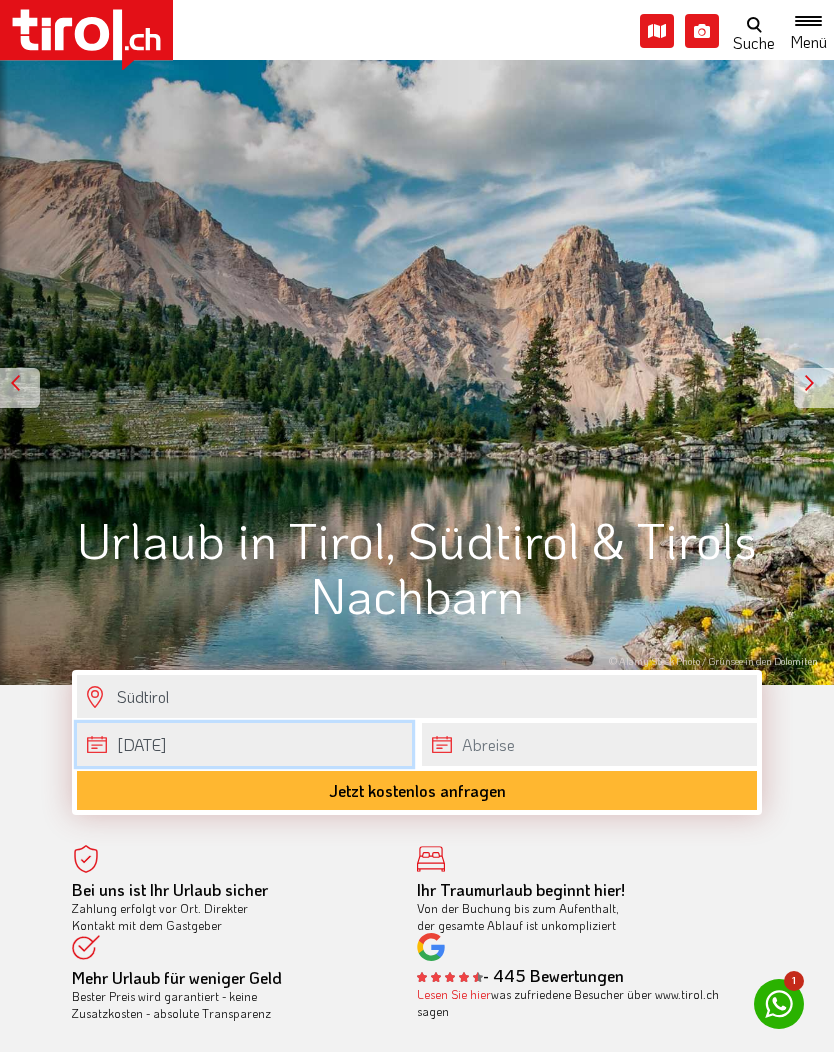type on "[DATE]" 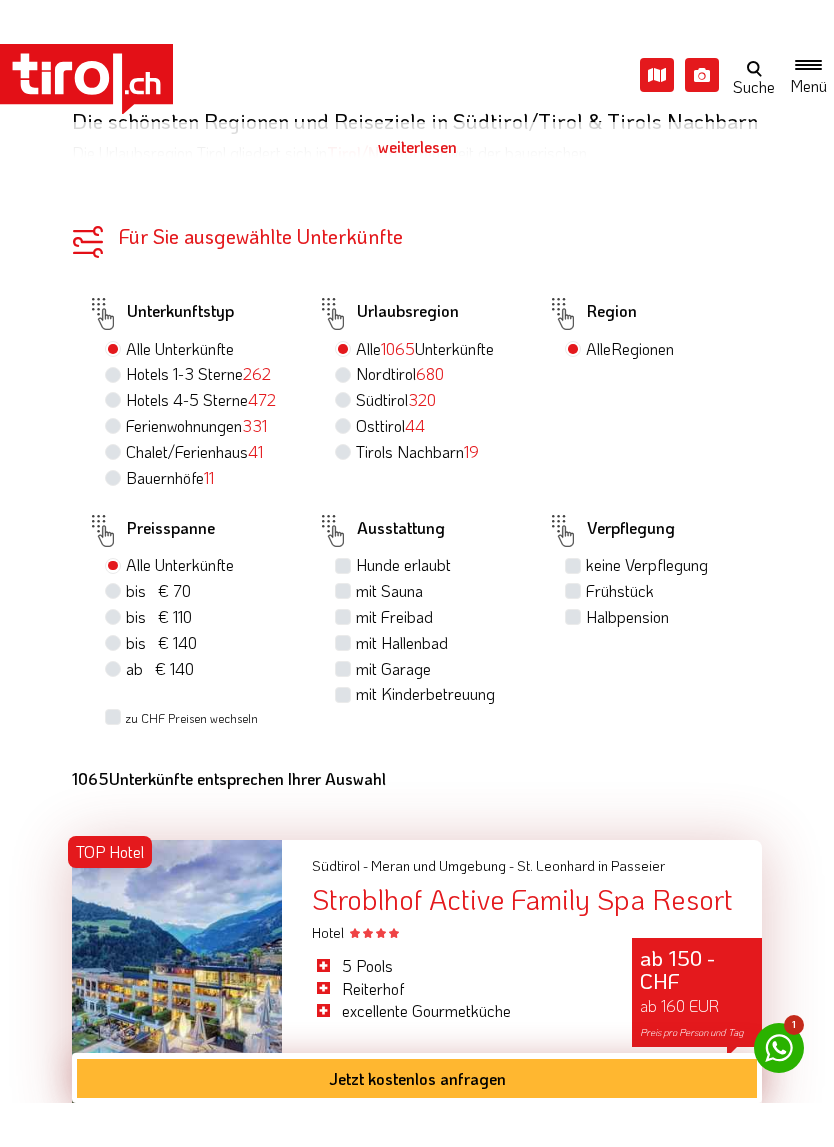 scroll, scrollTop: 1474, scrollLeft: 0, axis: vertical 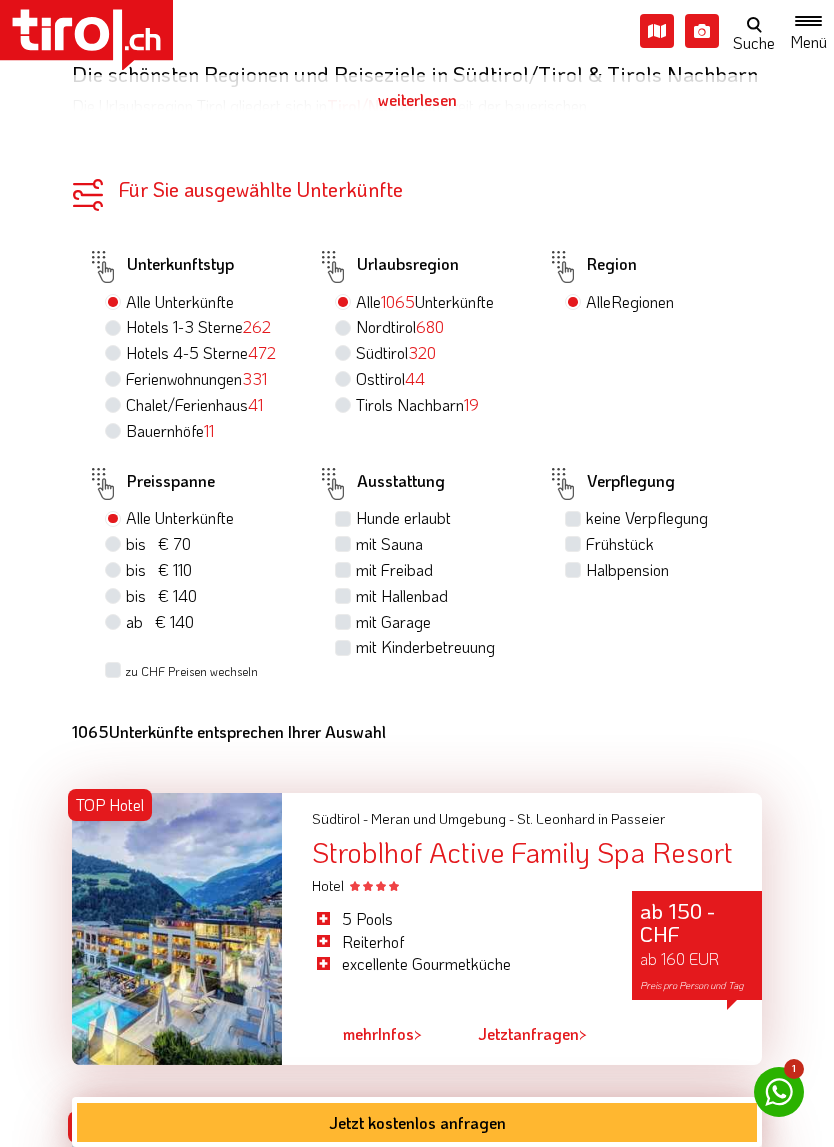 click on "mit Hallenbad" at bounding box center (402, 596) 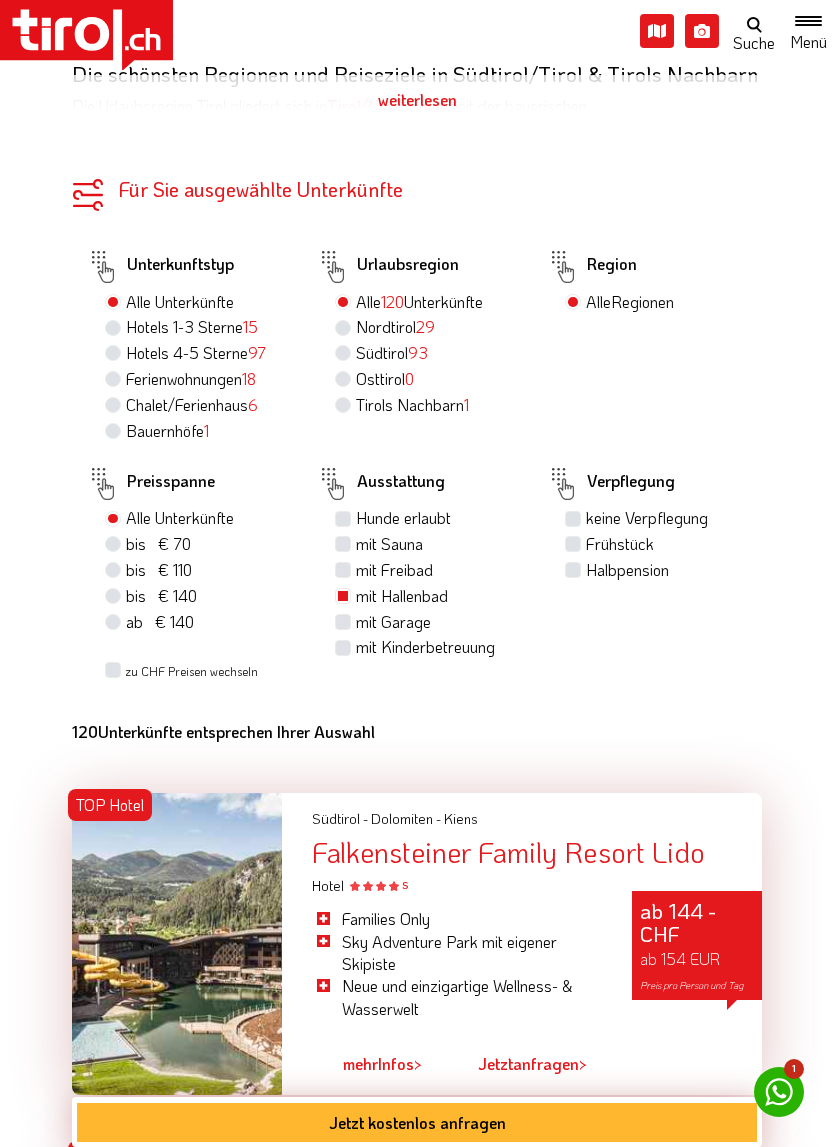 click on "[REGION]  [NUMBER]" at bounding box center (392, 353) 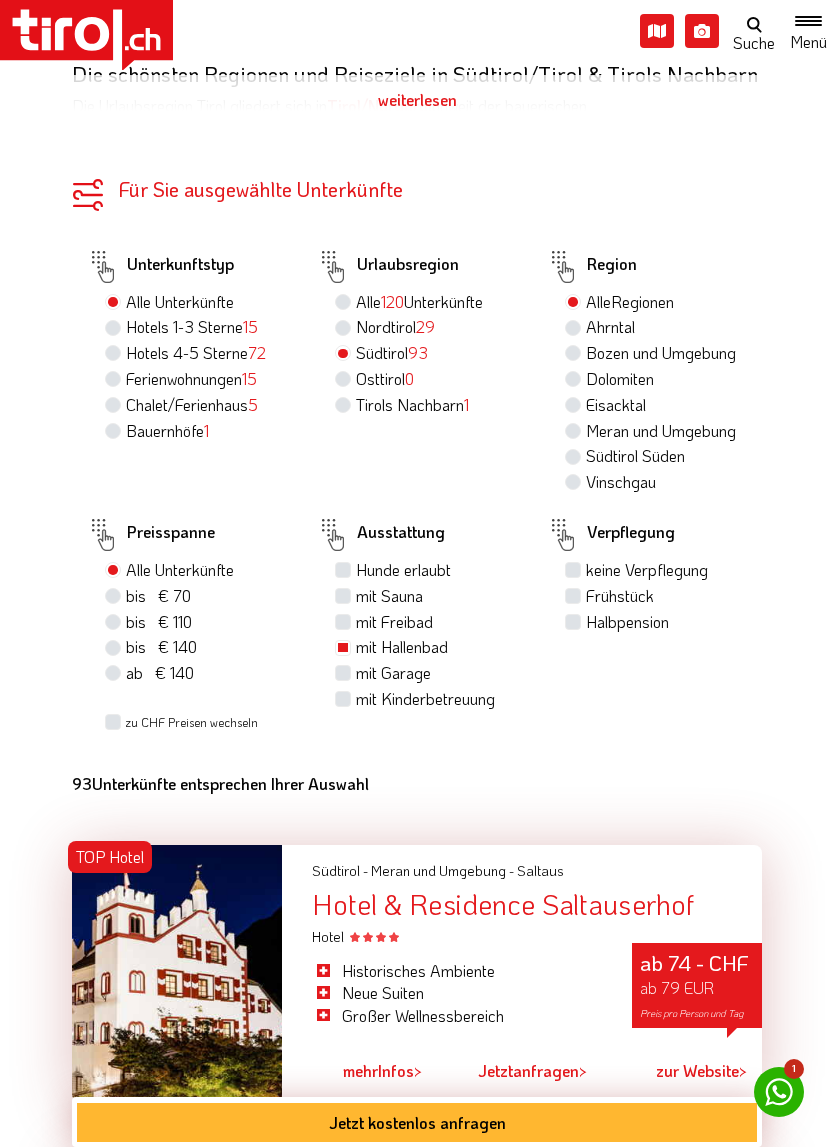click on "Halbpension" at bounding box center (627, 622) 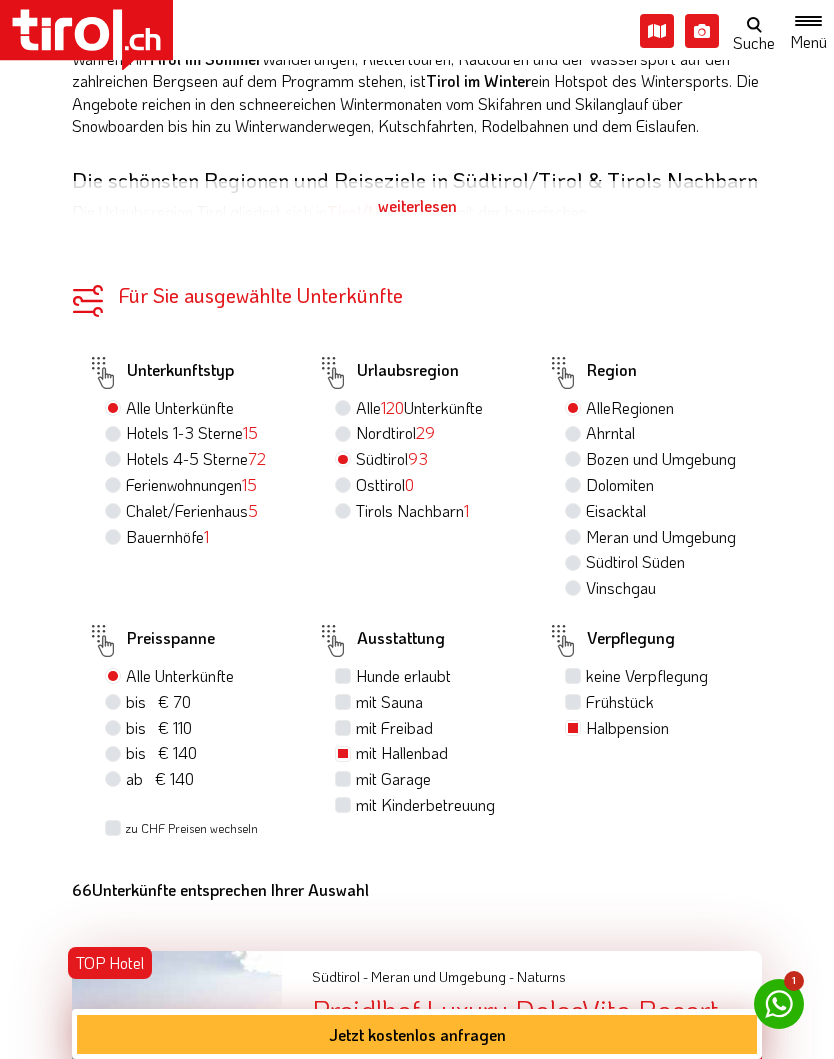 scroll, scrollTop: 1278, scrollLeft: 0, axis: vertical 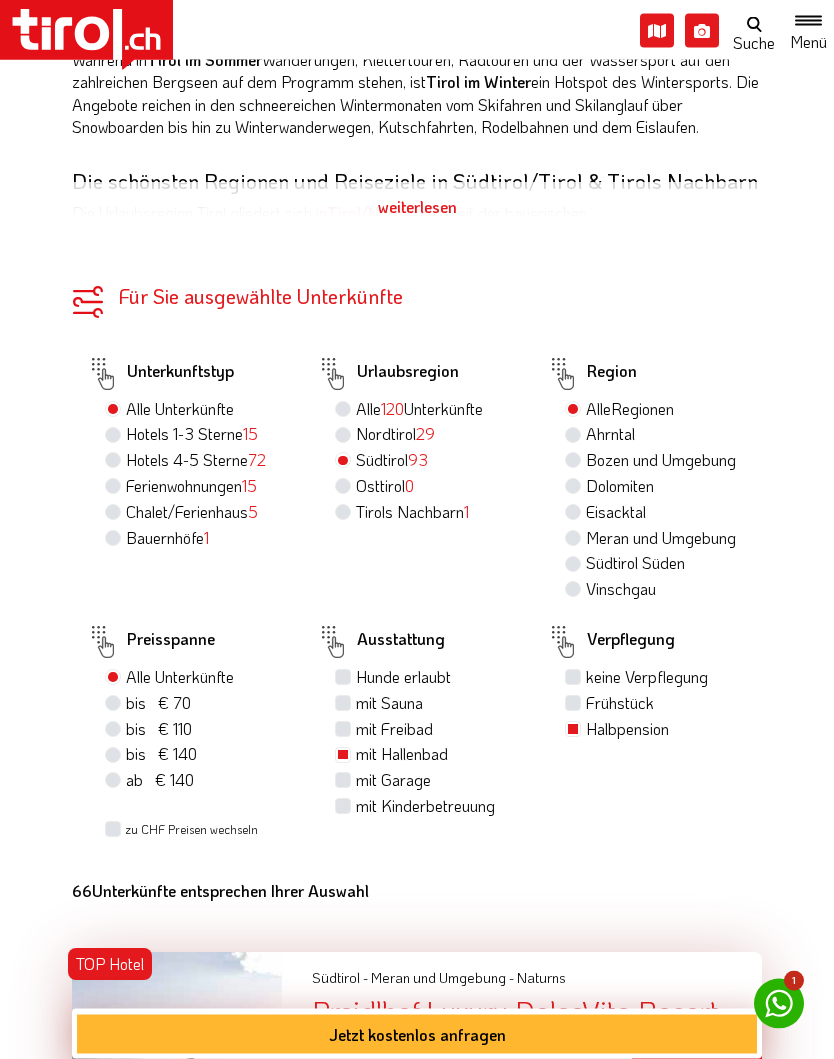 click on "Jetzt kostenlos anfragen" at bounding box center [417, 1034] 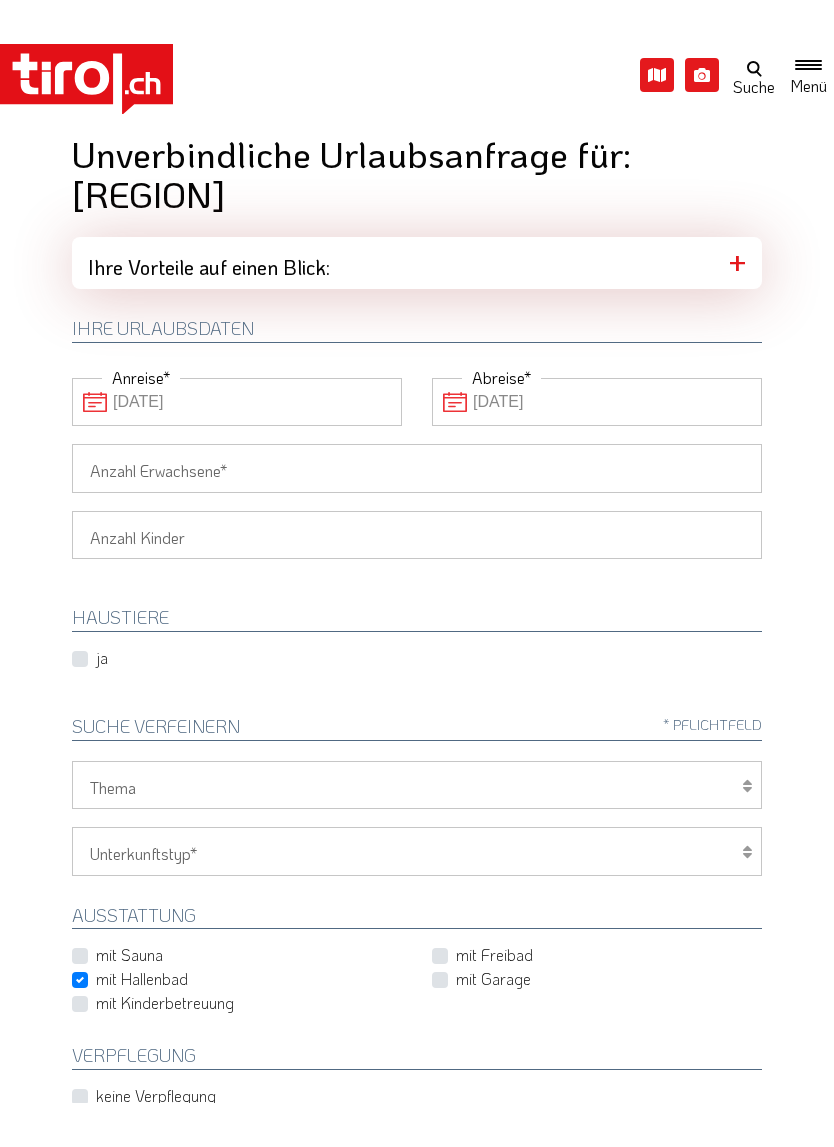 scroll, scrollTop: 0, scrollLeft: 0, axis: both 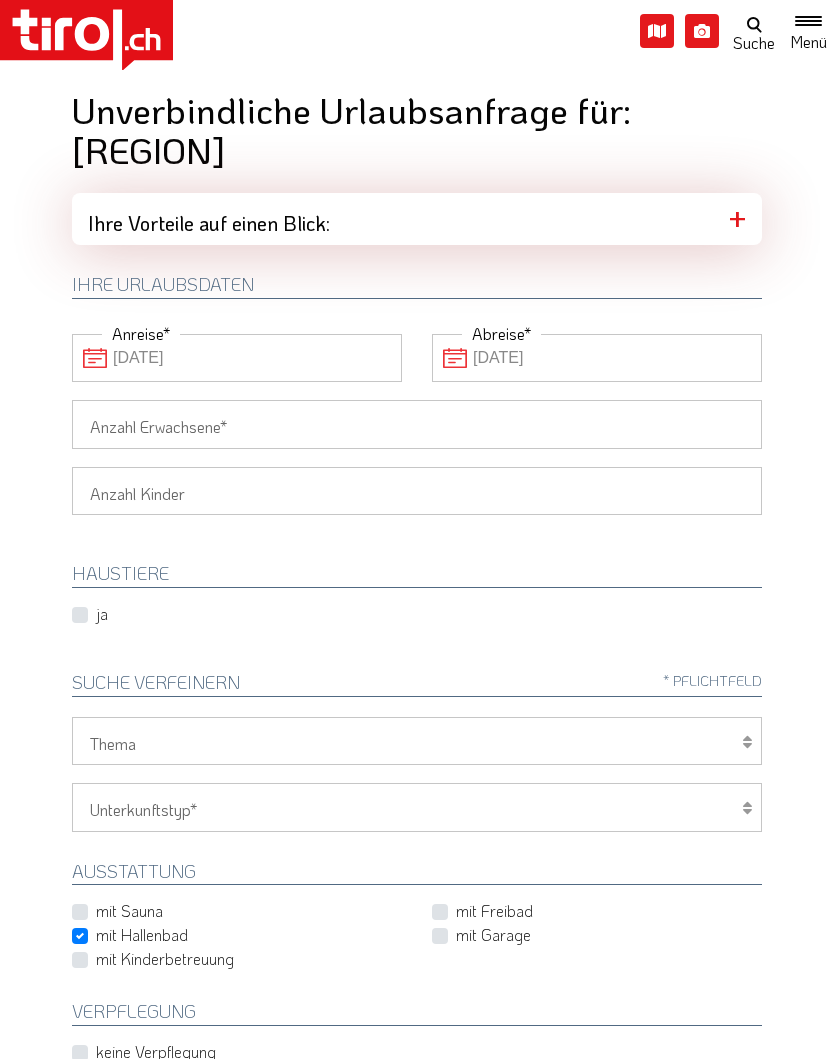 click on "Anzahl Erwachsene" at bounding box center (417, 424) 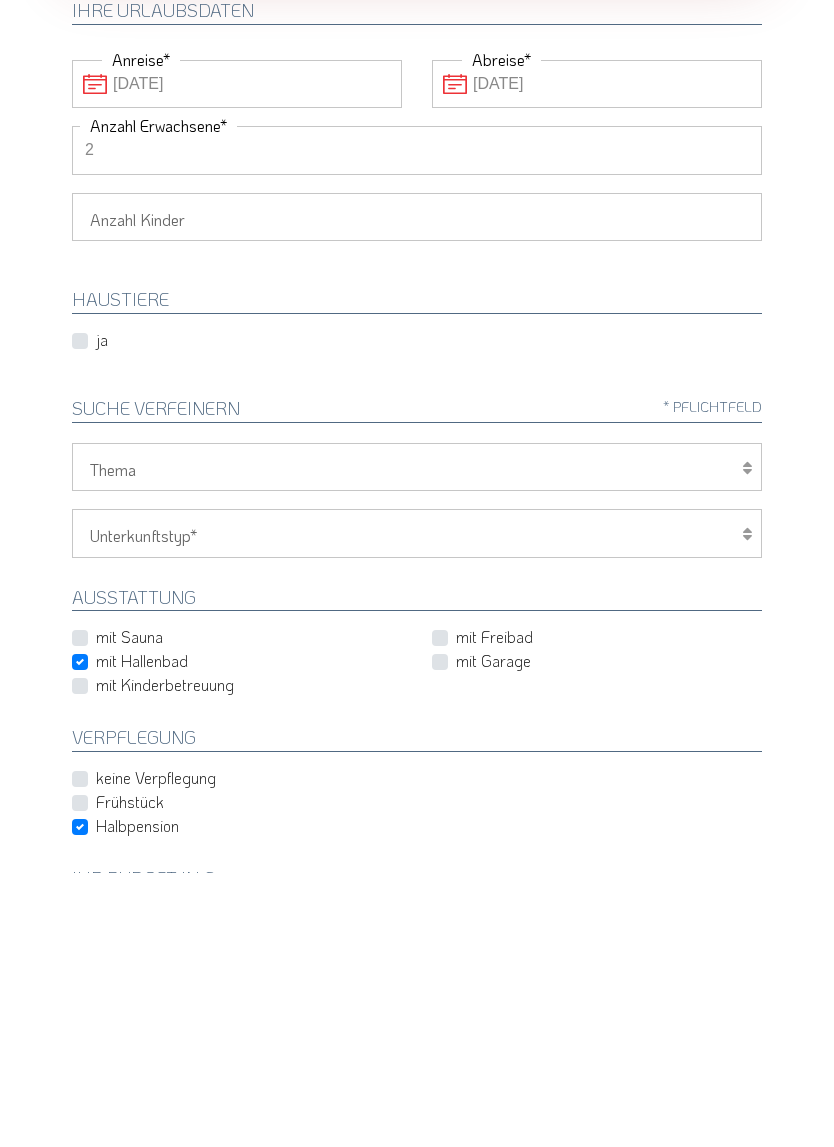 type on "2" 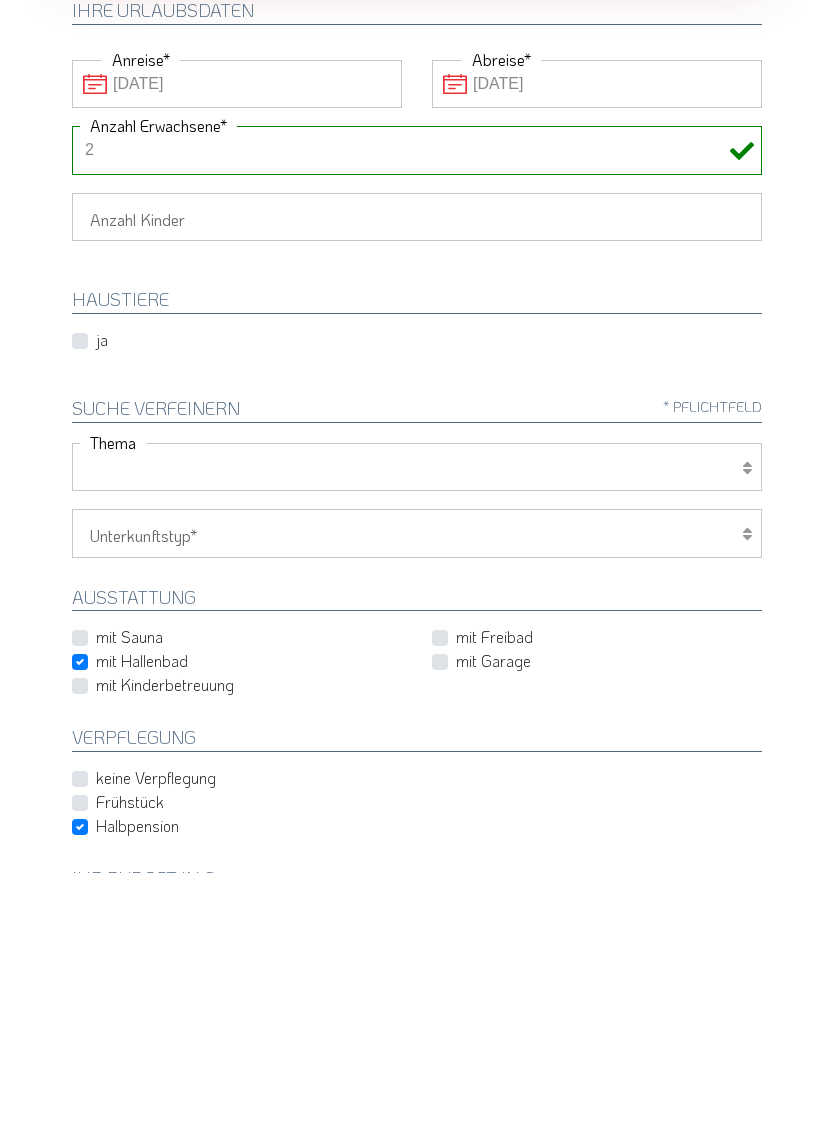 scroll, scrollTop: 274, scrollLeft: 0, axis: vertical 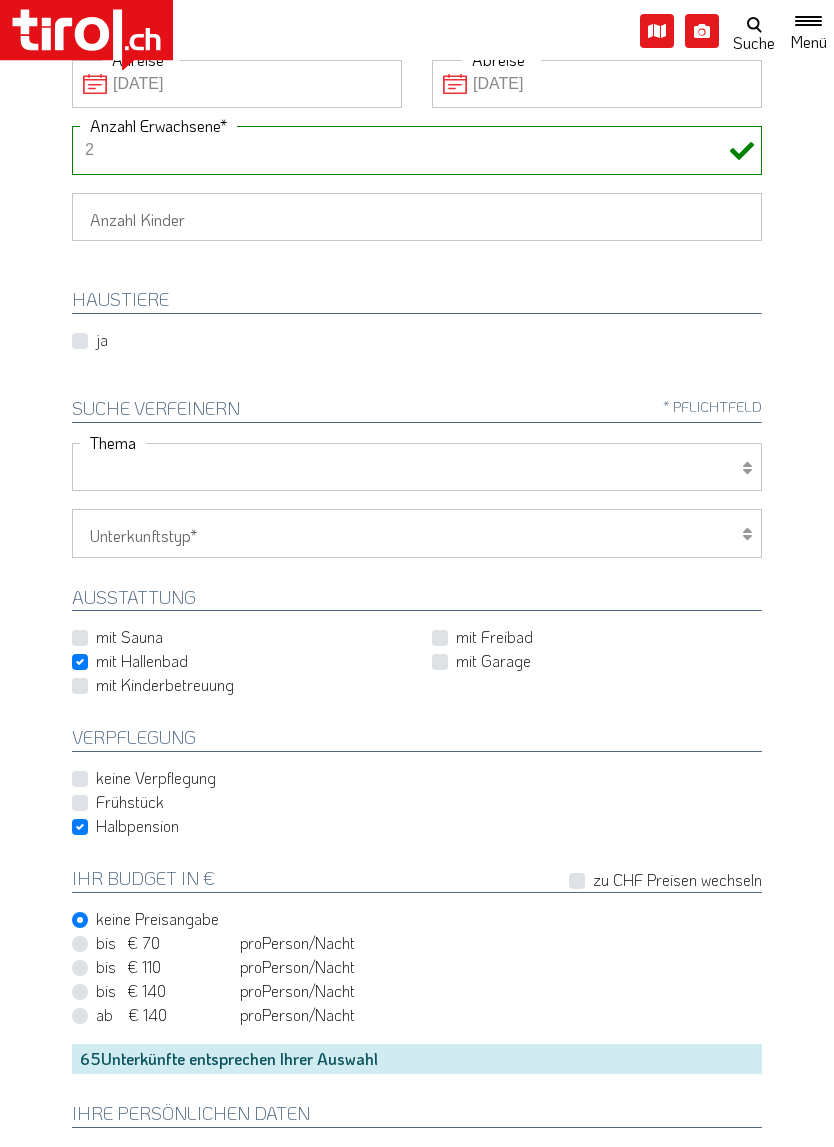 select on "7398" 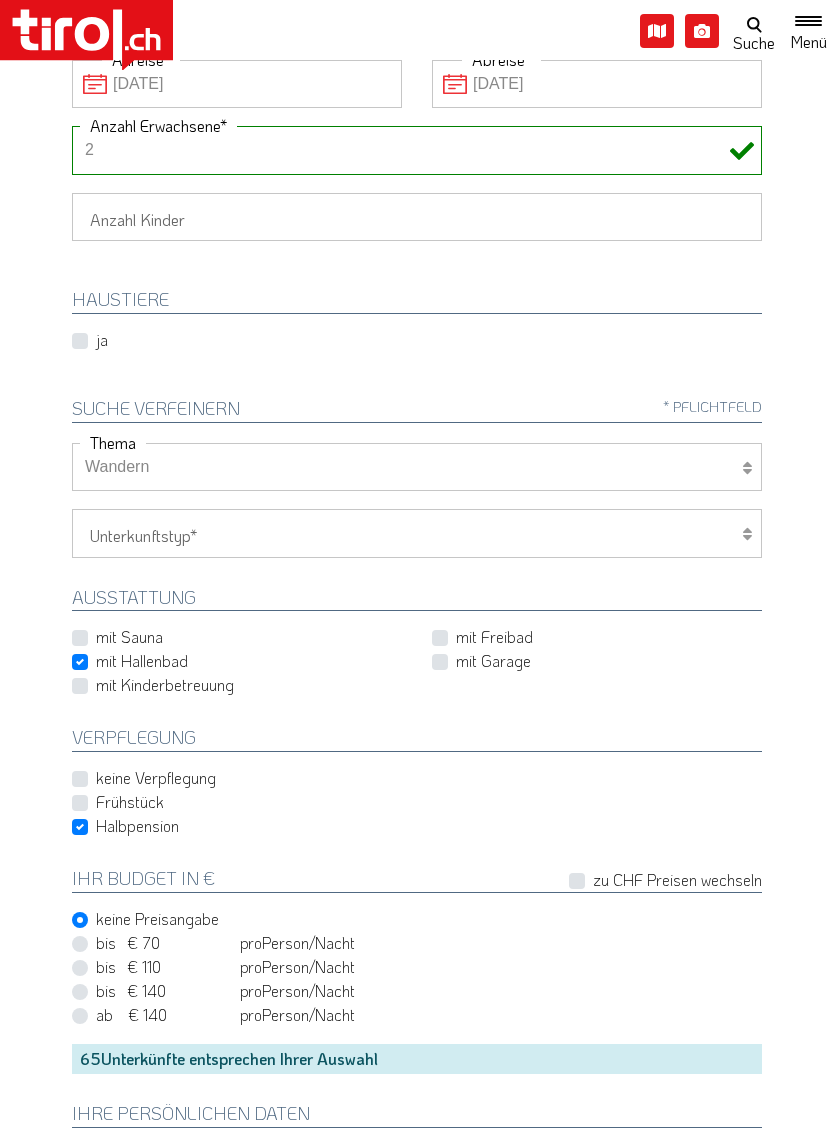 click on "Hotel 1-3 Sterne
Hotel 4-5 Sterne
Ferienwohnung
Chalet/Ferienhaus
Bauernhöfe" at bounding box center [417, 533] 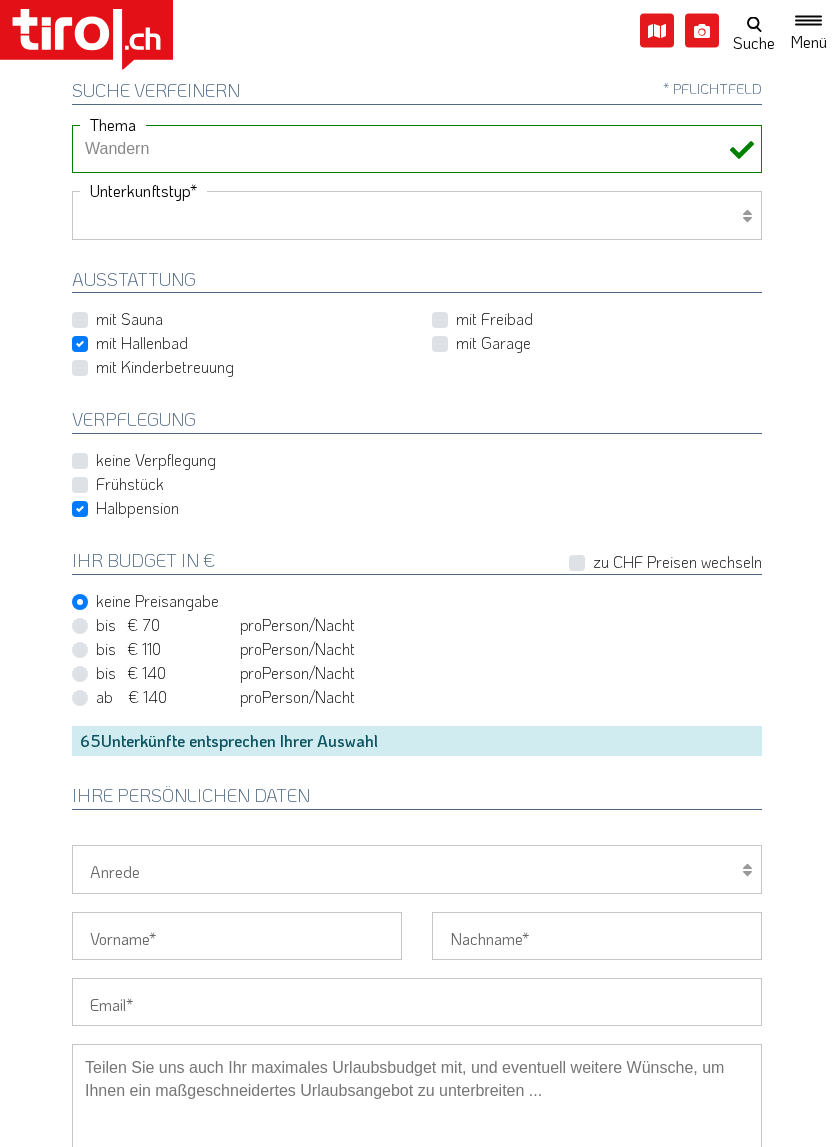 scroll, scrollTop: 592, scrollLeft: 0, axis: vertical 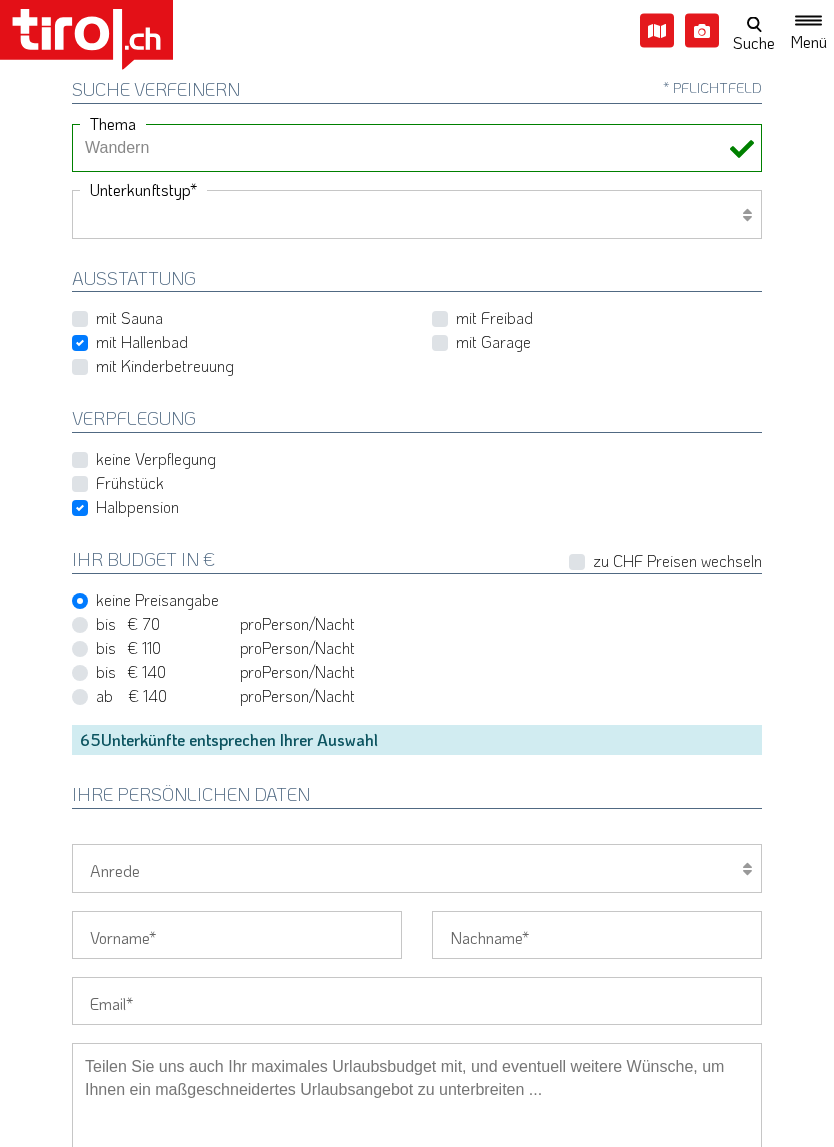 click on "bis   € 110   bis  CHF 103  pro  Person Einheit /Nacht" at bounding box center (225, 649) 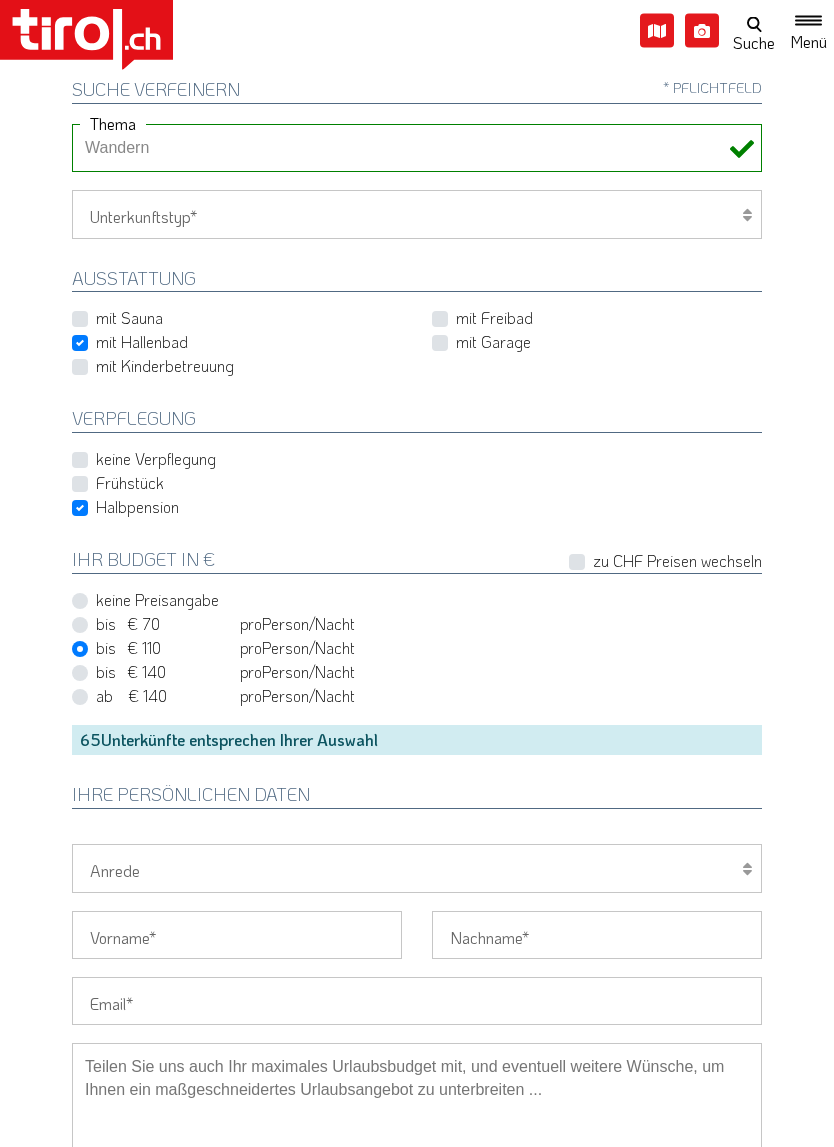 scroll, scrollTop: 593, scrollLeft: 0, axis: vertical 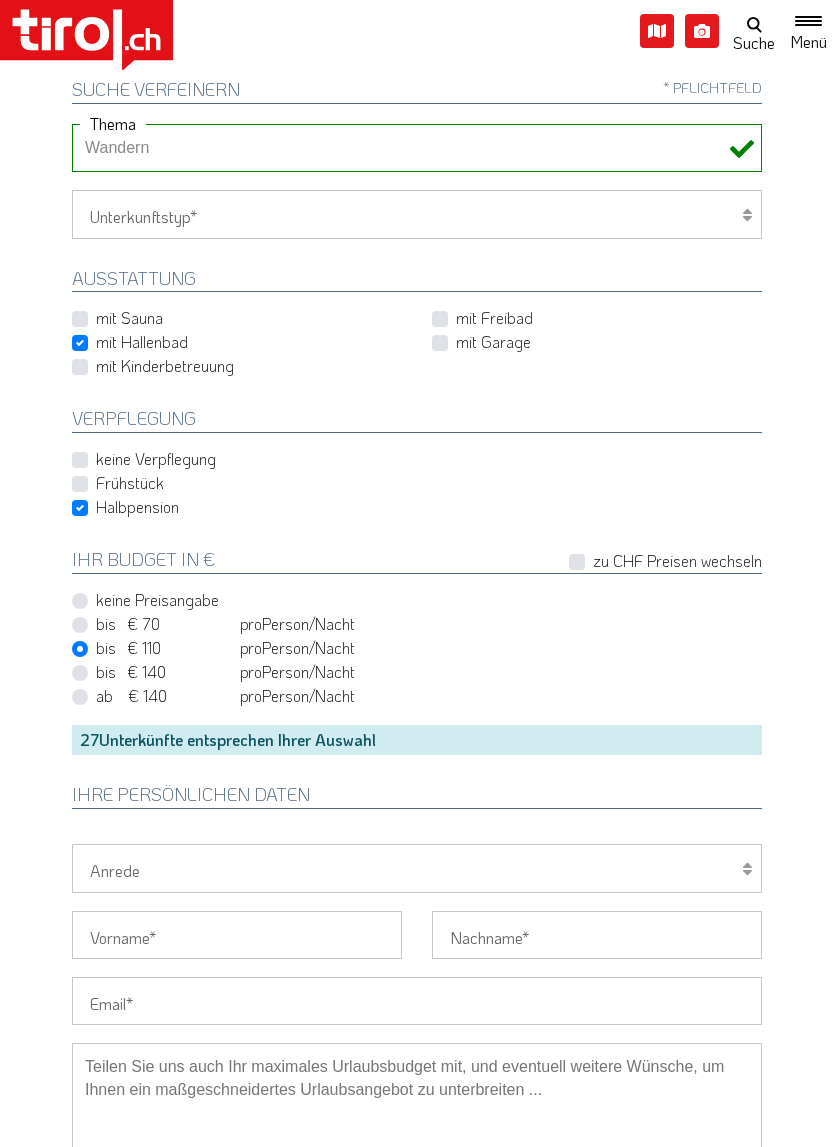 click on "Herr
Frau
Familie" at bounding box center (417, 868) 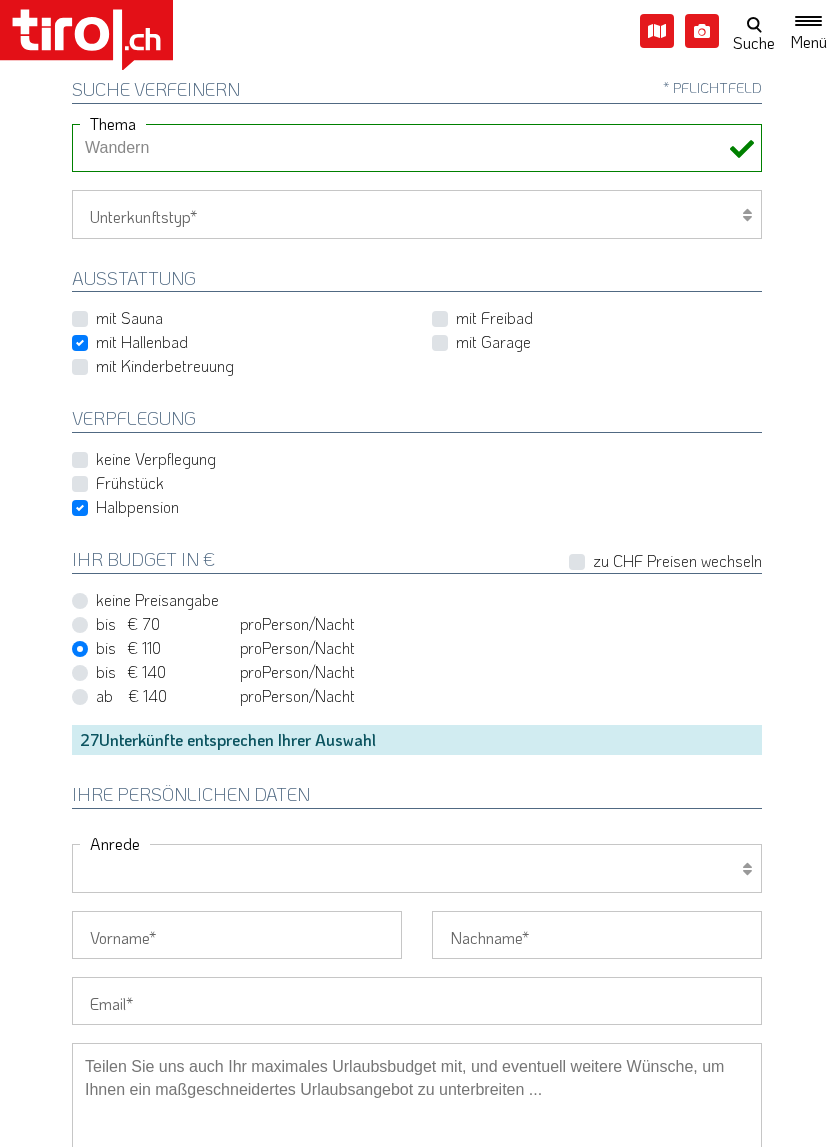 select on "Herr" 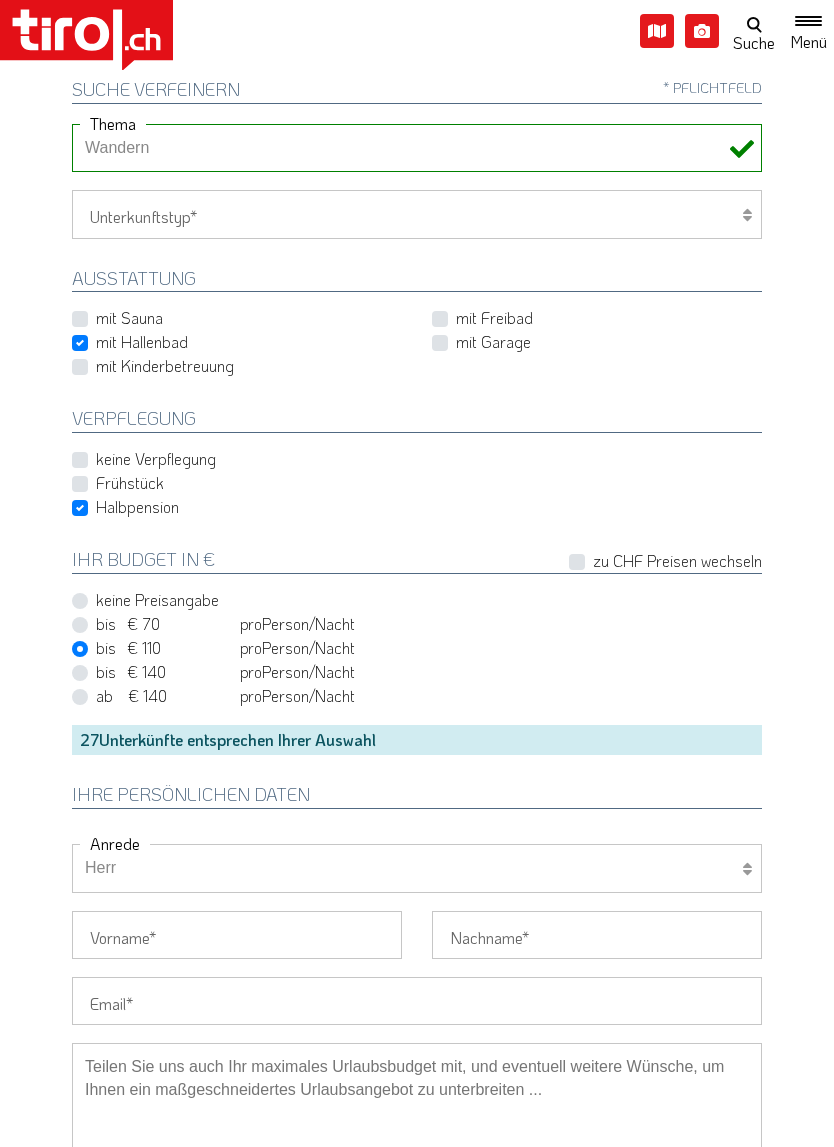 click on "Vorname" at bounding box center [237, 935] 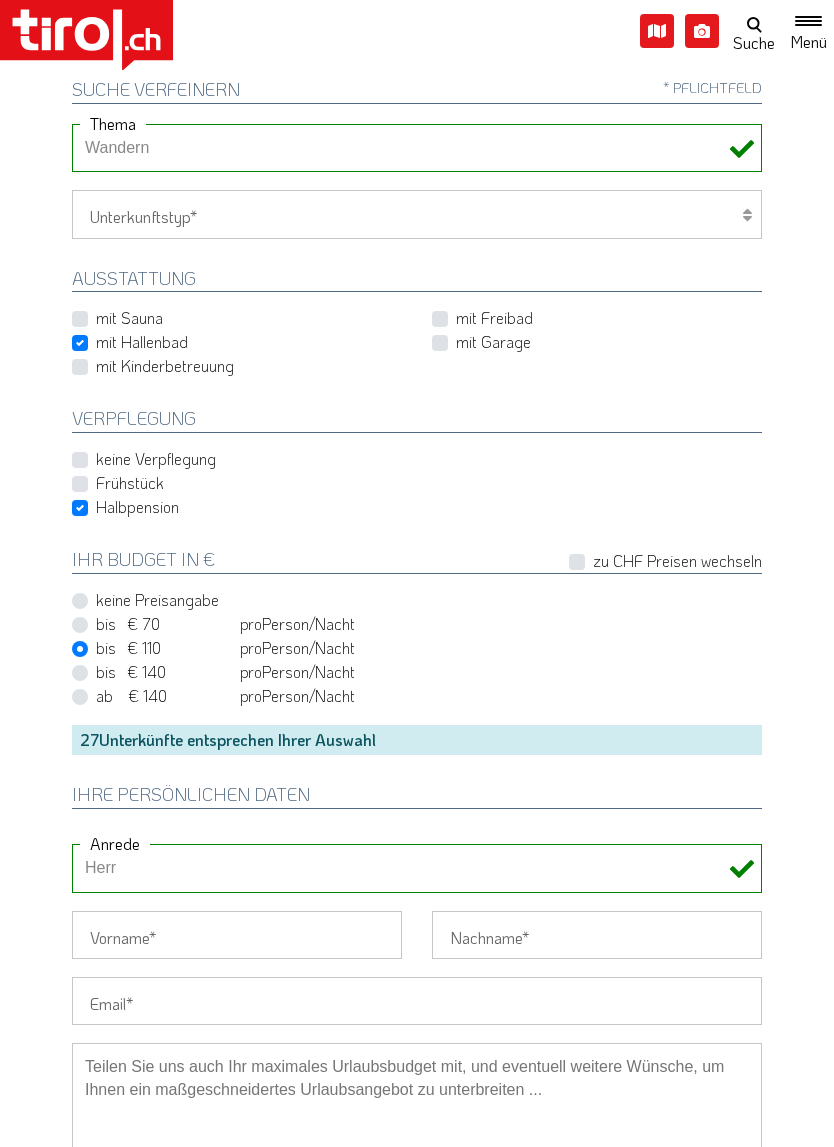 type on "manfred_bernauer@t-online.de" 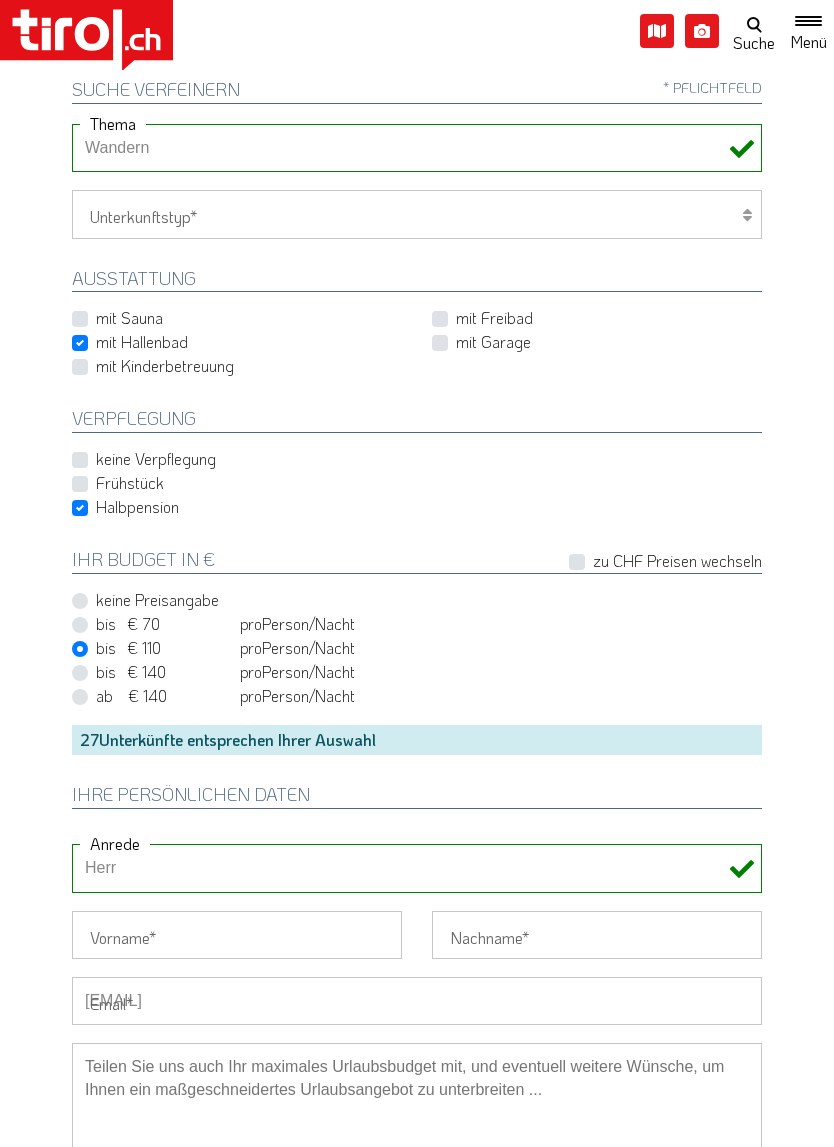 type on "manfred_bernauer@t-online.de" 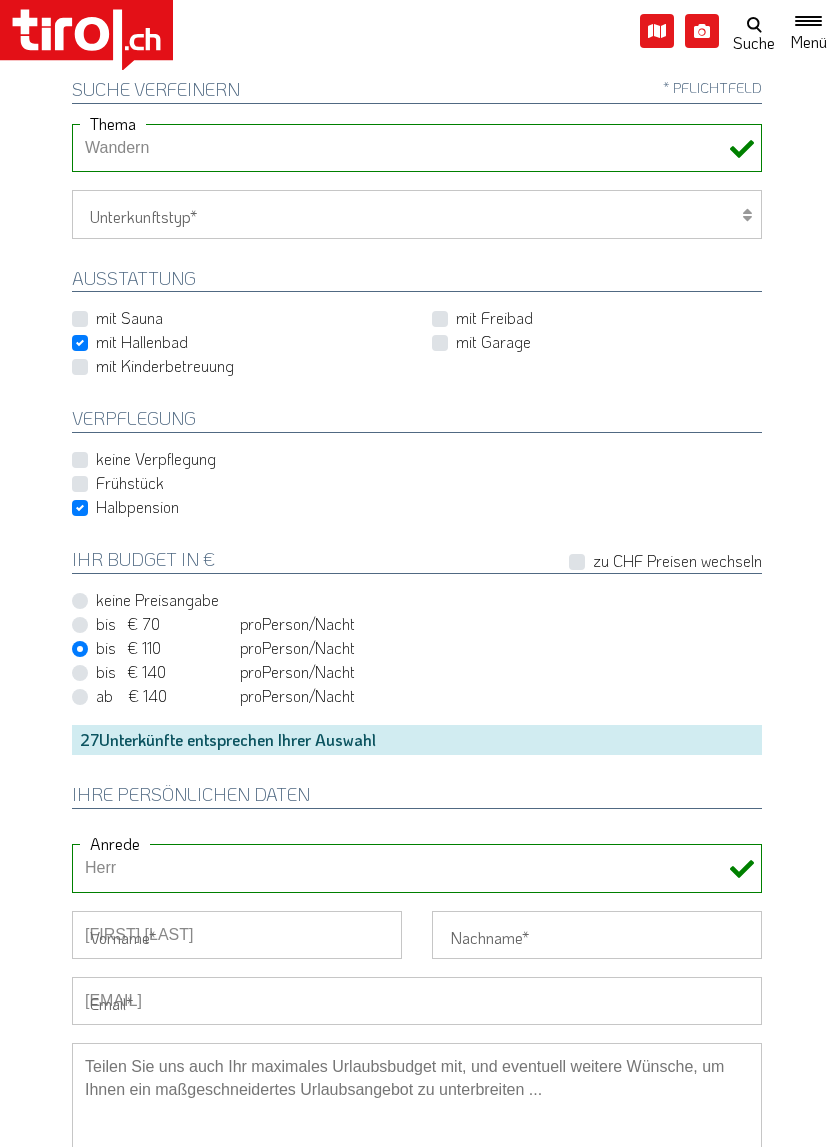 type on "Manfred Bernauer" 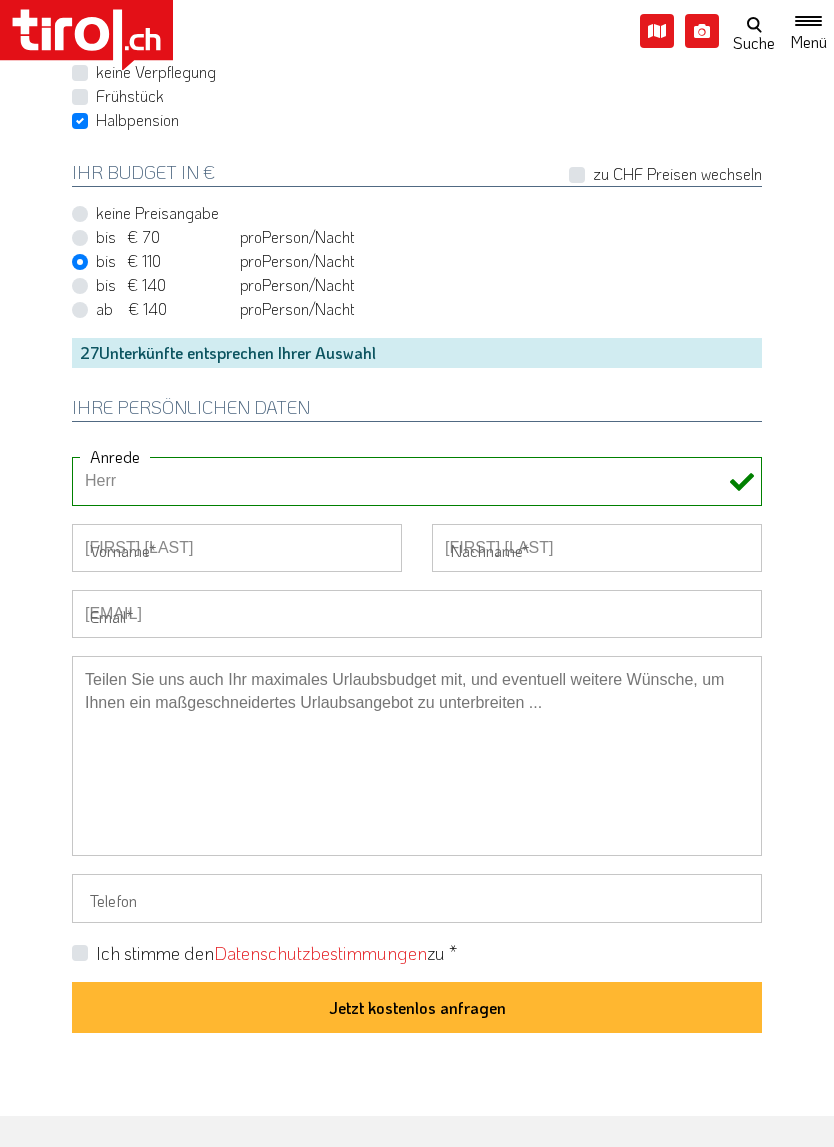 scroll, scrollTop: 998, scrollLeft: 0, axis: vertical 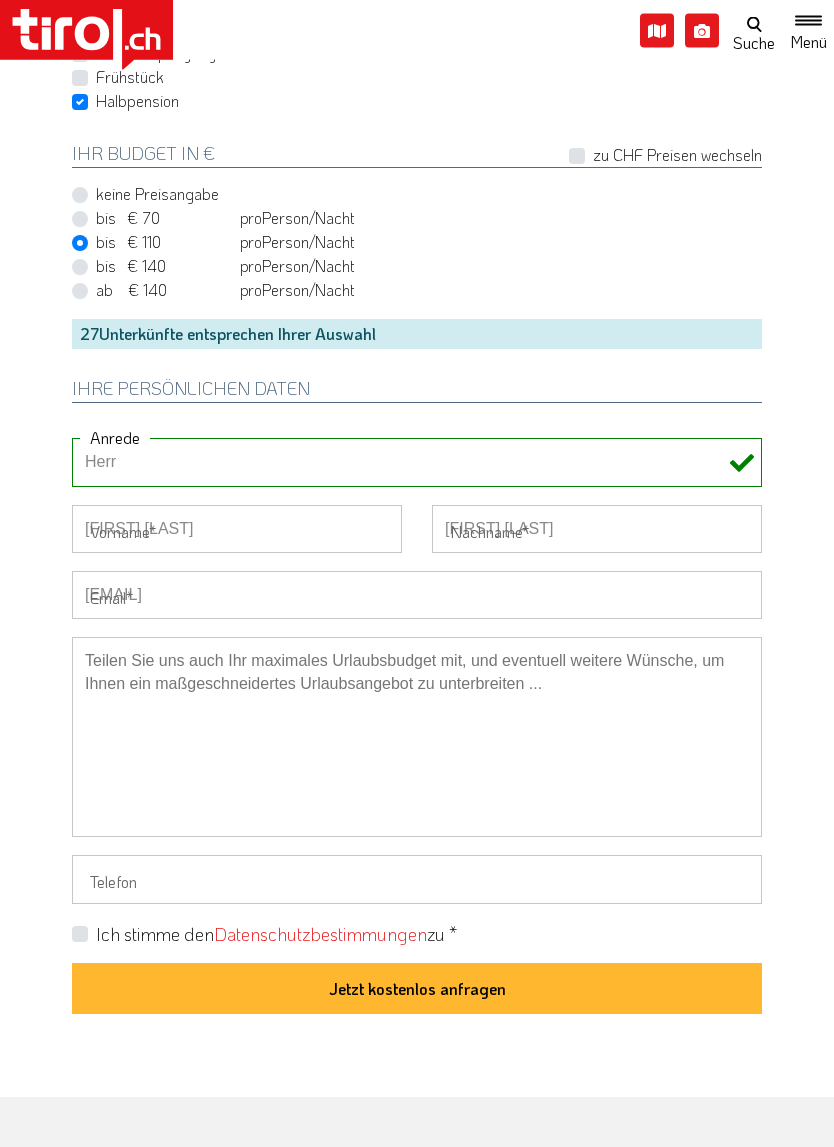 click on "Manfred Bernauer" at bounding box center (237, 530) 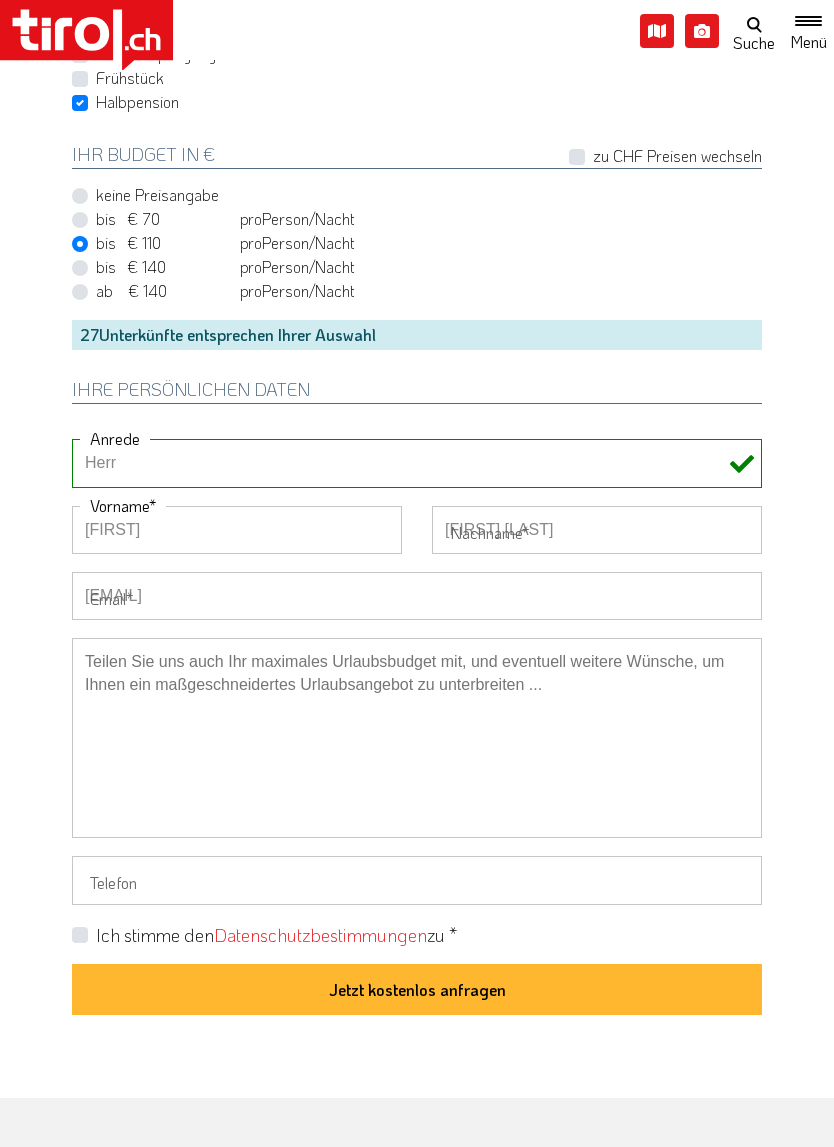 type on "Manfred" 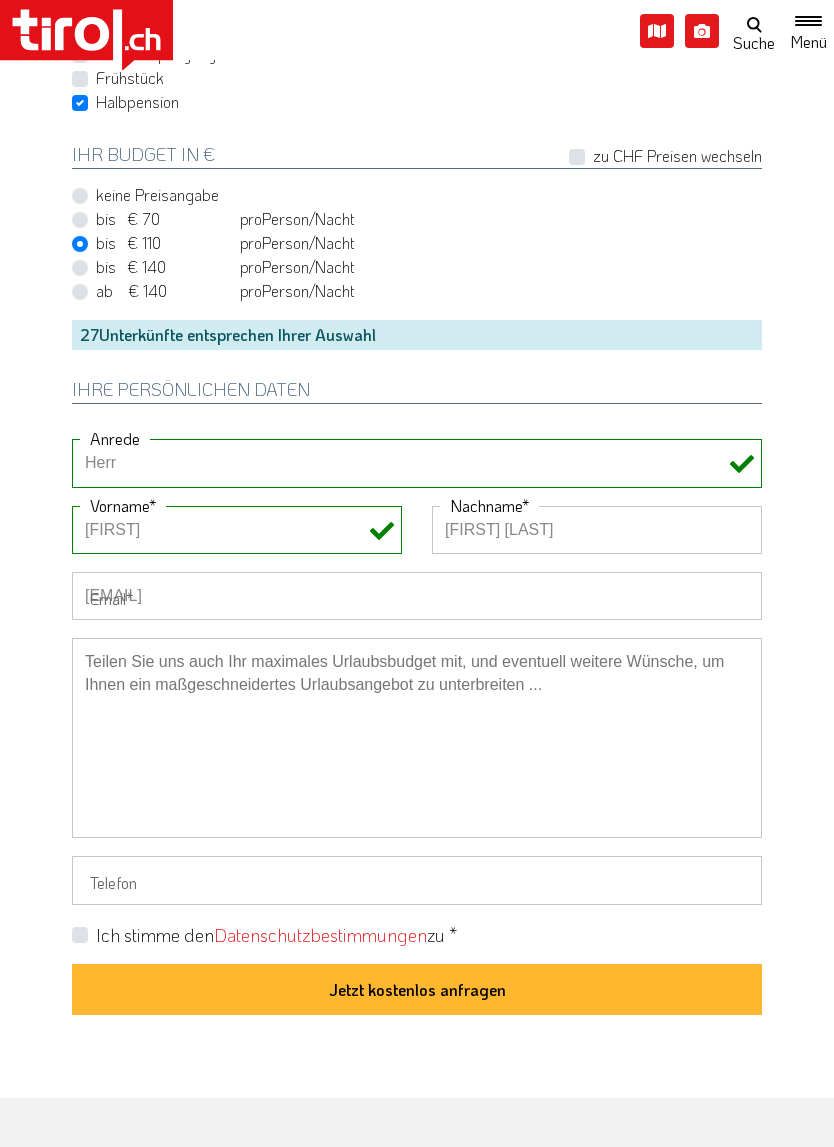 click on "Manfred Bernauer" at bounding box center [597, 530] 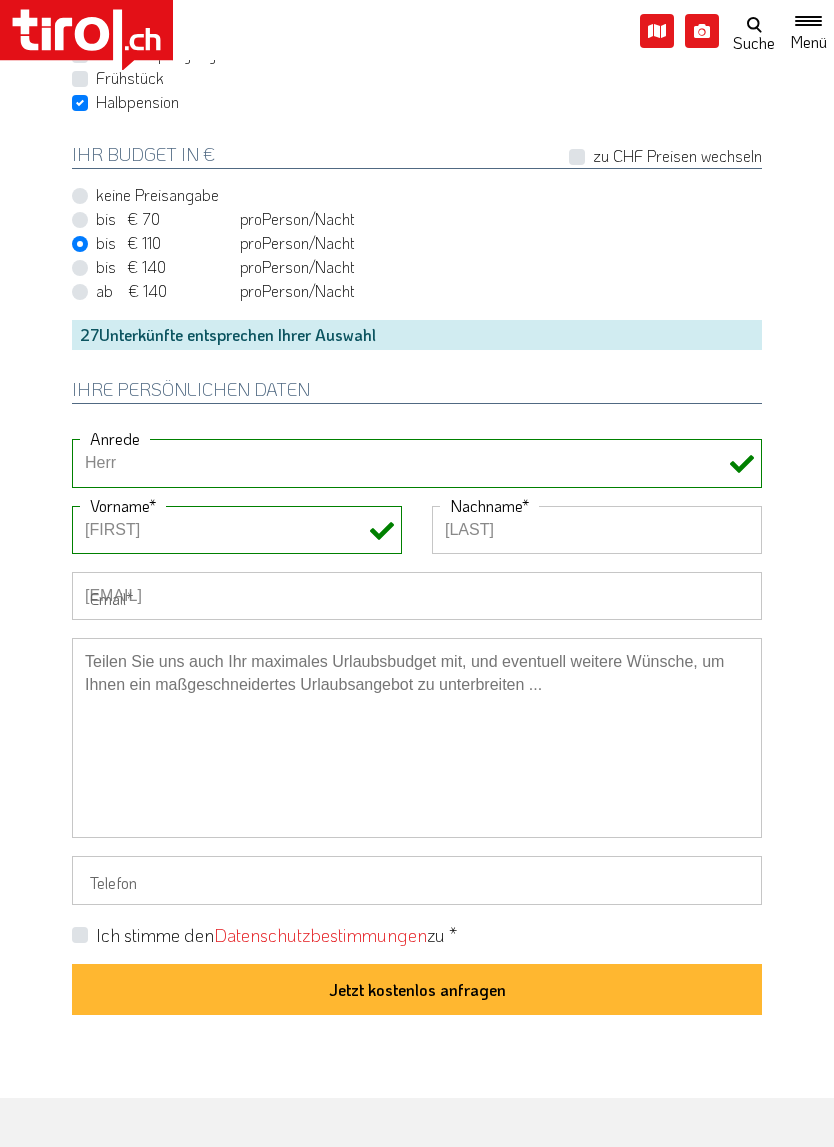 type on "Bernauer" 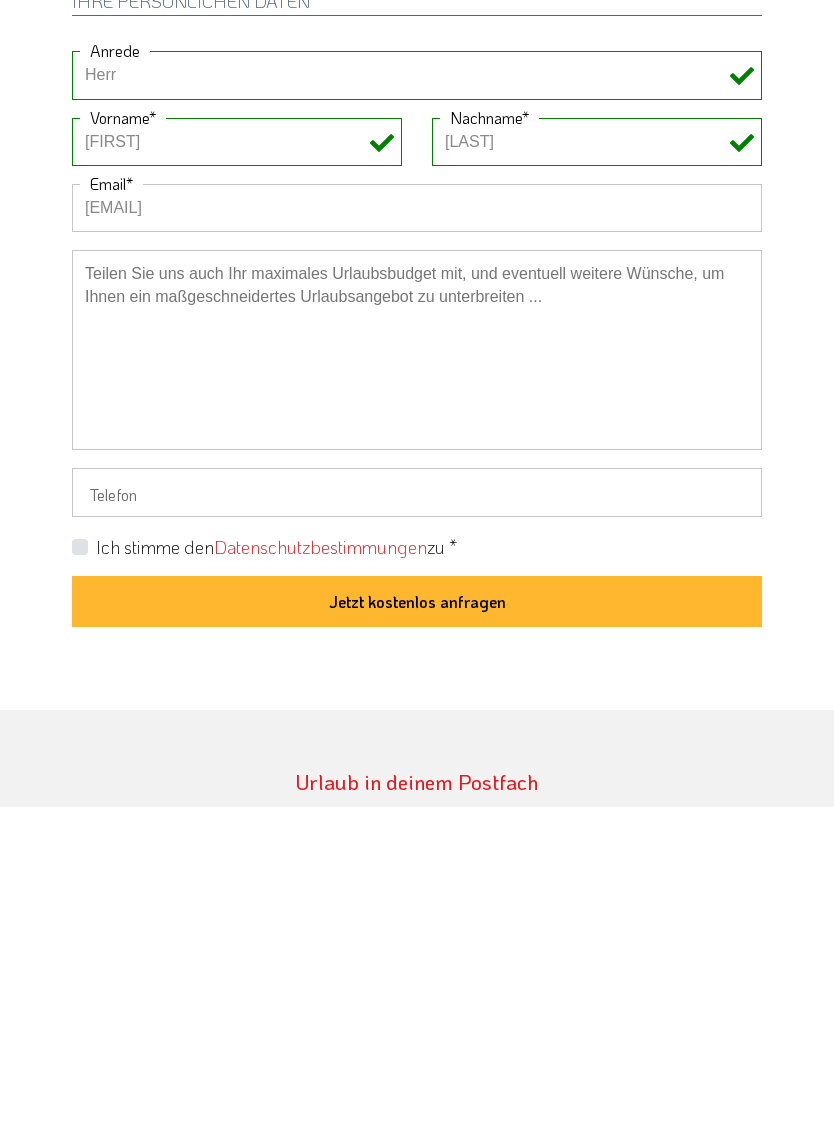scroll, scrollTop: 1069, scrollLeft: 0, axis: vertical 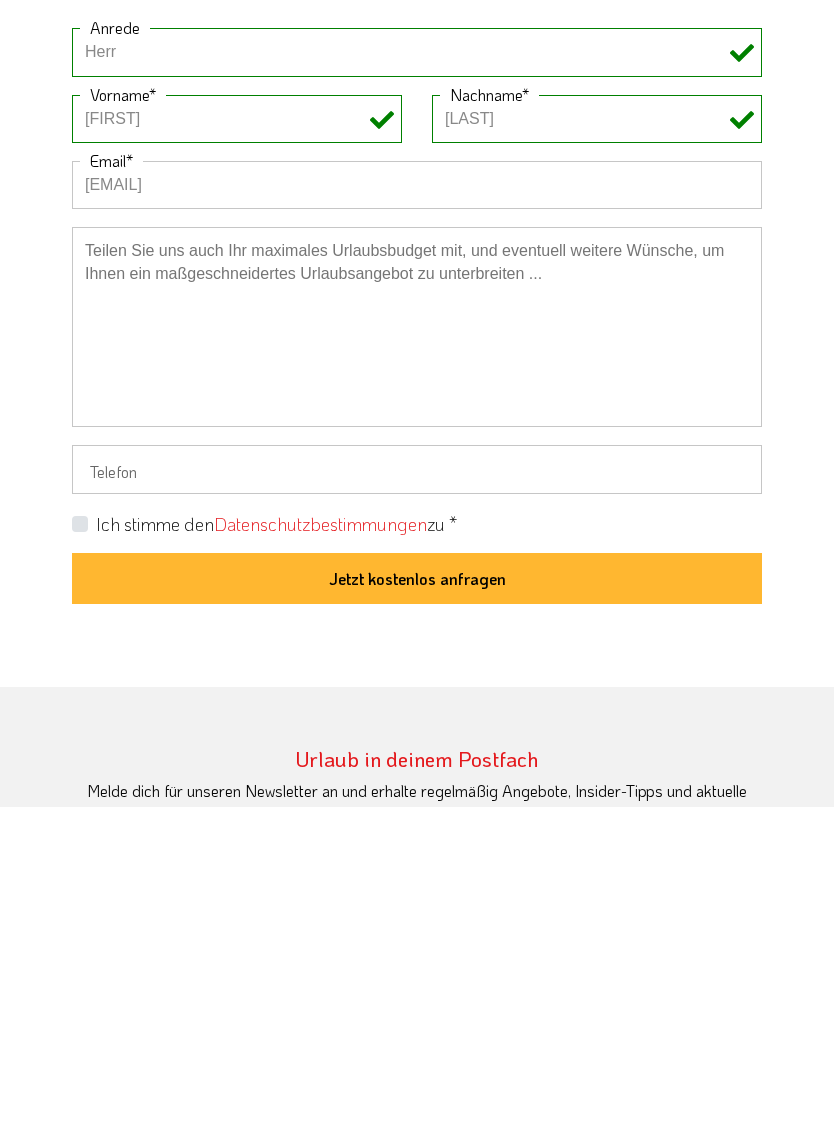 click on "Ich stimme den  Datenschutzbestimmungen  zu *" at bounding box center (276, 864) 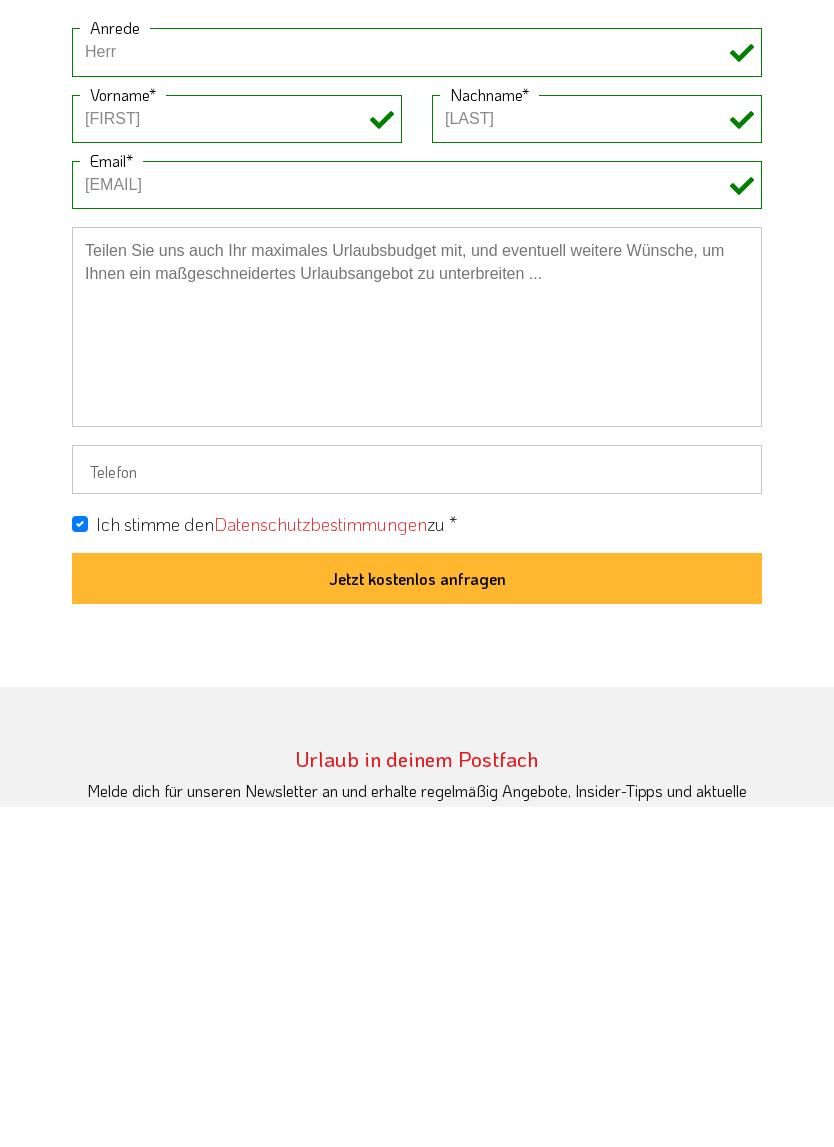 scroll, scrollTop: 1409, scrollLeft: 0, axis: vertical 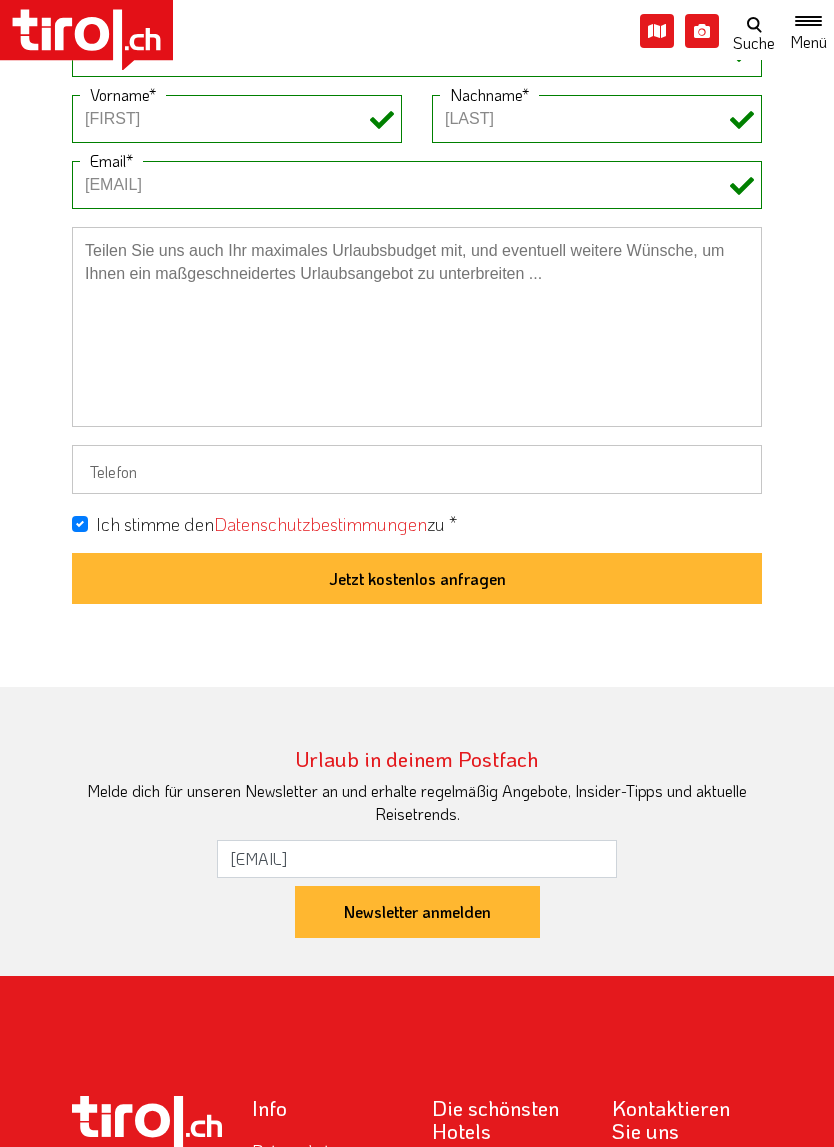click on "Jetzt kostenlos anfragen" at bounding box center [417, 579] 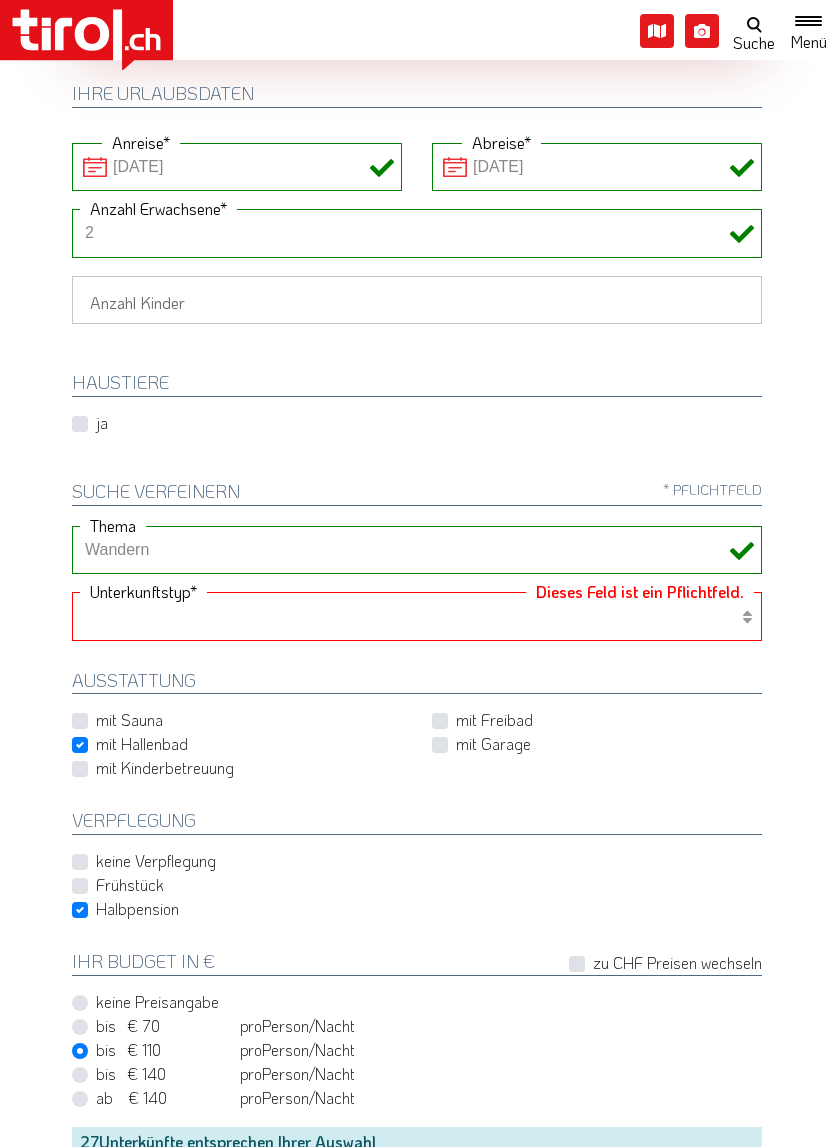 click on "Hotel 1-3 Sterne
Hotel 4-5 Sterne
Ferienwohnung
Chalet/Ferienhaus
Bauernhöfe" at bounding box center (417, 616) 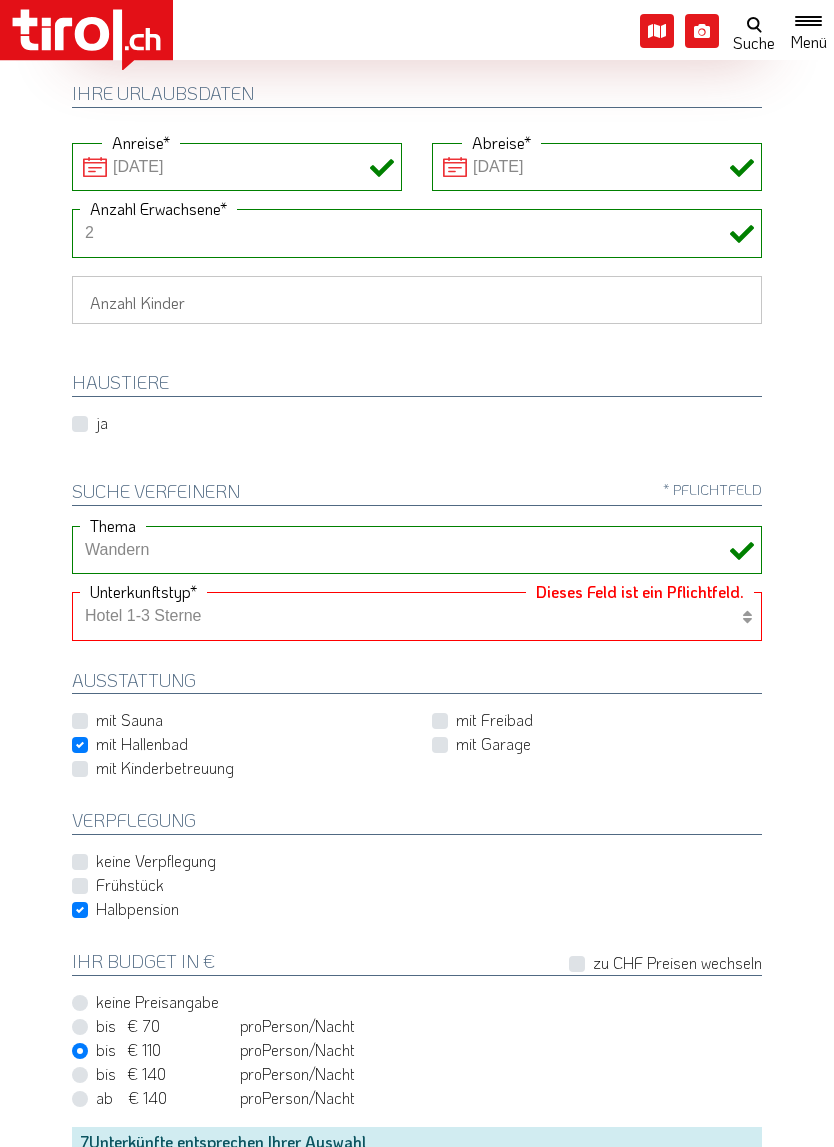 click on "Hotel 1-3 Sterne
Hotel 4-5 Sterne
Ferienwohnung
Chalet/Ferienhaus
Bauernhöfe" at bounding box center (417, 616) 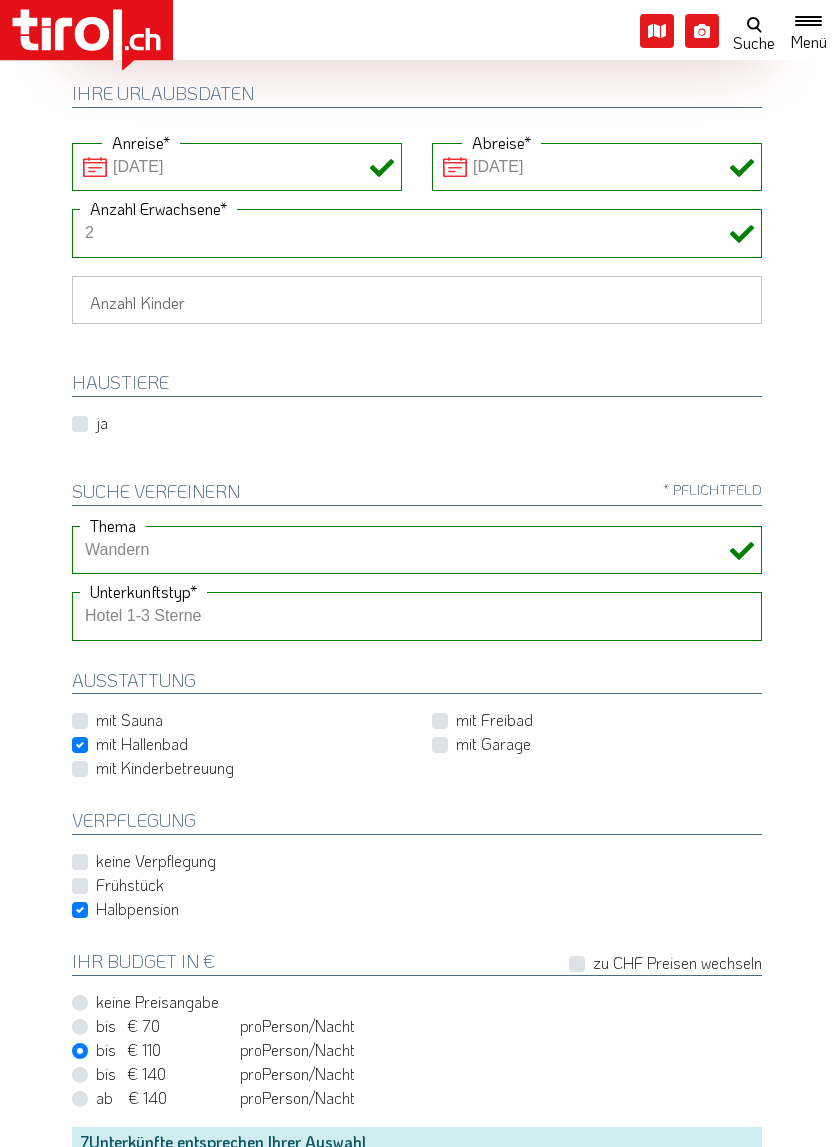 select on "1_4-5" 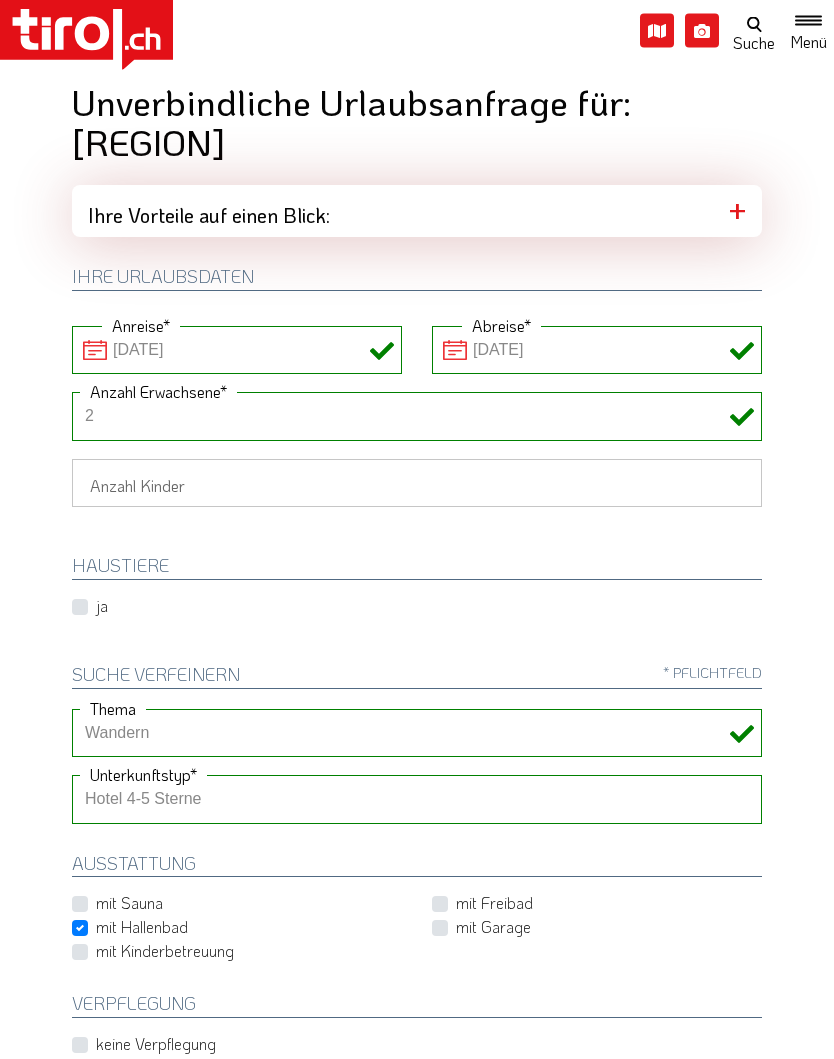 scroll, scrollTop: 0, scrollLeft: 0, axis: both 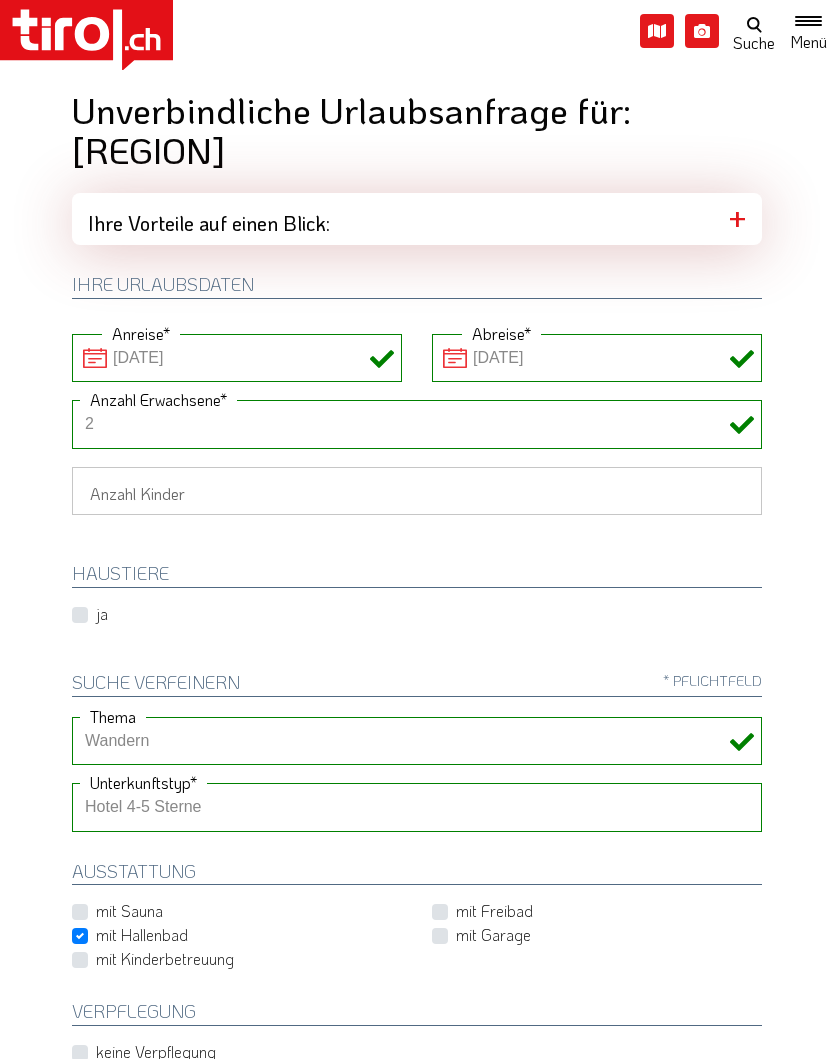 click on "Wellness
Mountainbiken/Radfahren
Familie
Wandern
Sport
Skifahren
Motorrad
Golf" at bounding box center (417, 741) 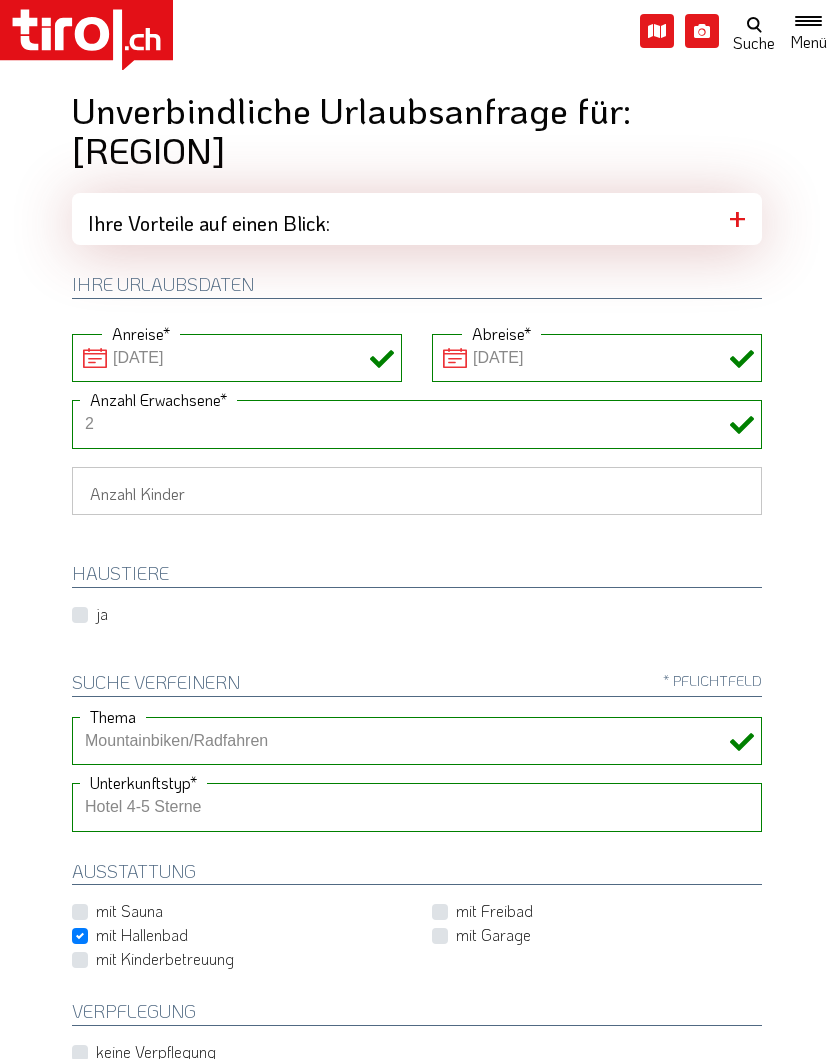 click on "Wellness
Mountainbiken/Radfahren
Familie
Wandern
Sport
Skifahren
Motorrad
Golf" at bounding box center (417, 741) 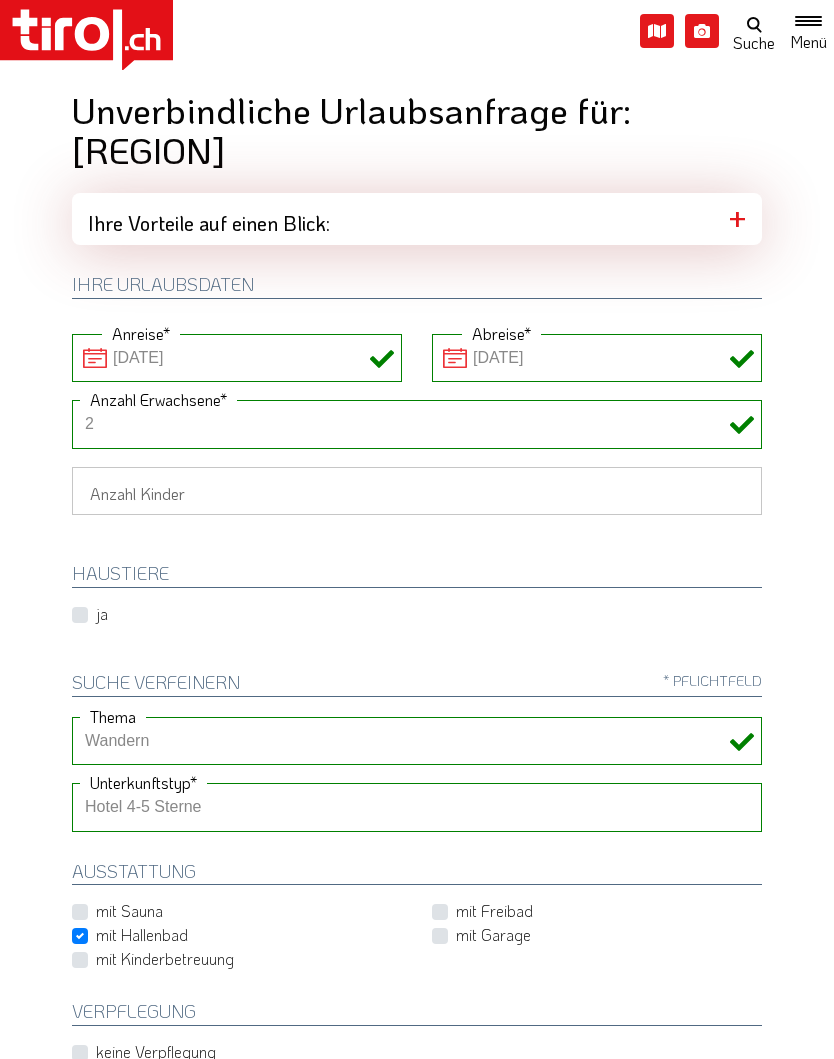 click on "Ausstattung" at bounding box center [417, 874] 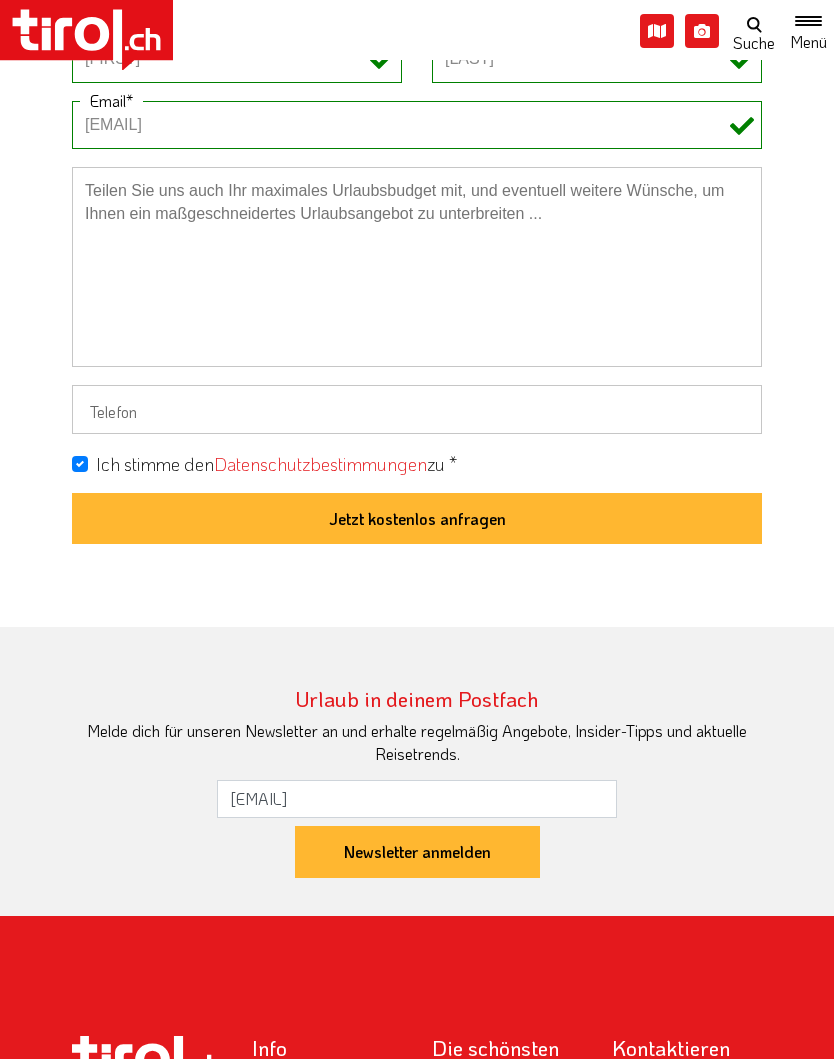 scroll, scrollTop: 1468, scrollLeft: 0, axis: vertical 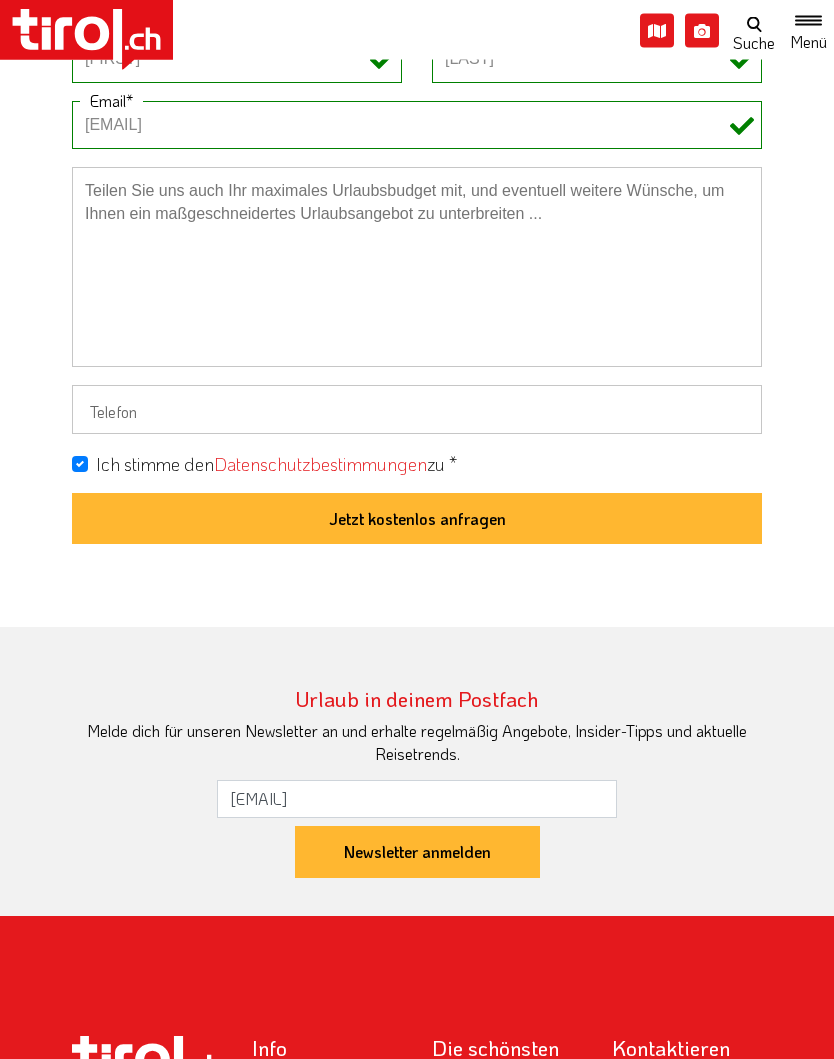 click on "Jetzt kostenlos anfragen" at bounding box center (417, 520) 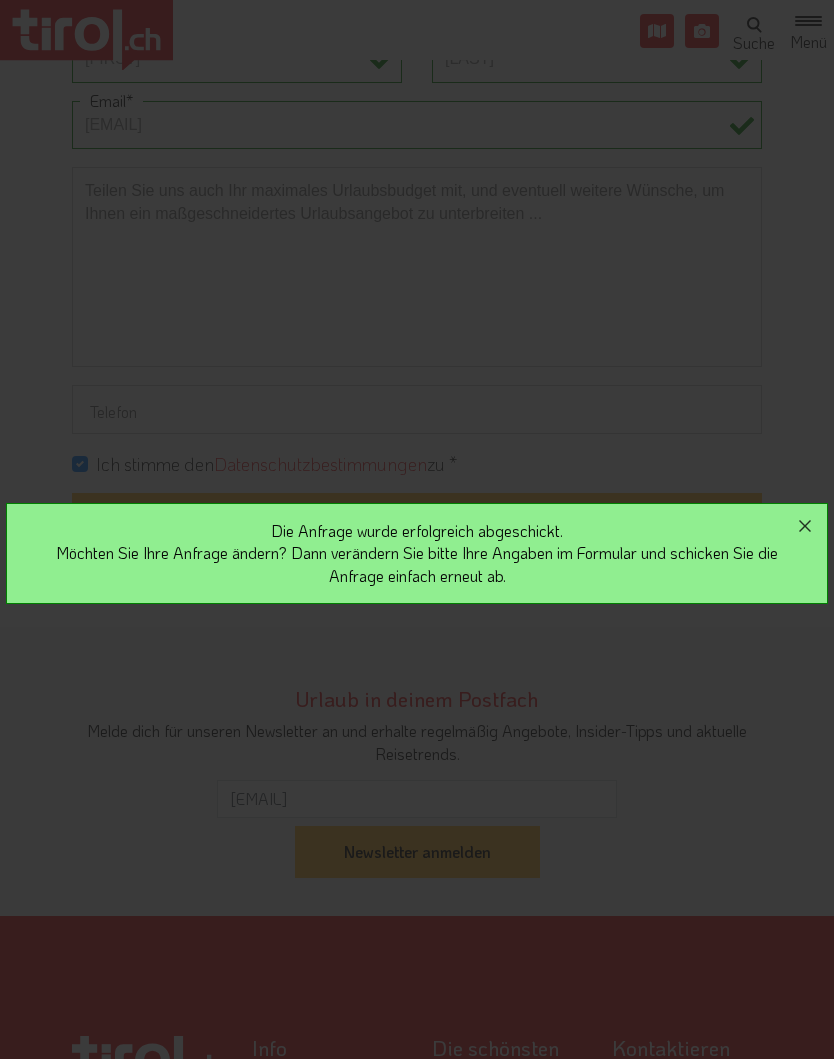 click 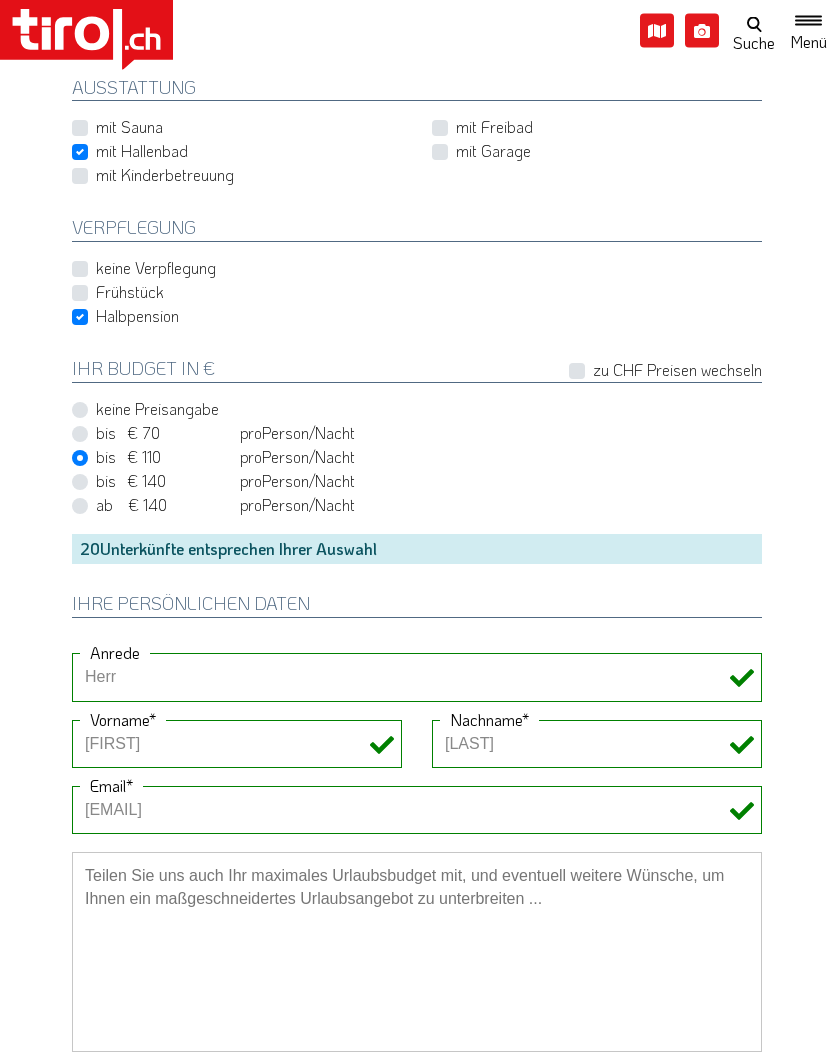 scroll, scrollTop: 780, scrollLeft: 0, axis: vertical 